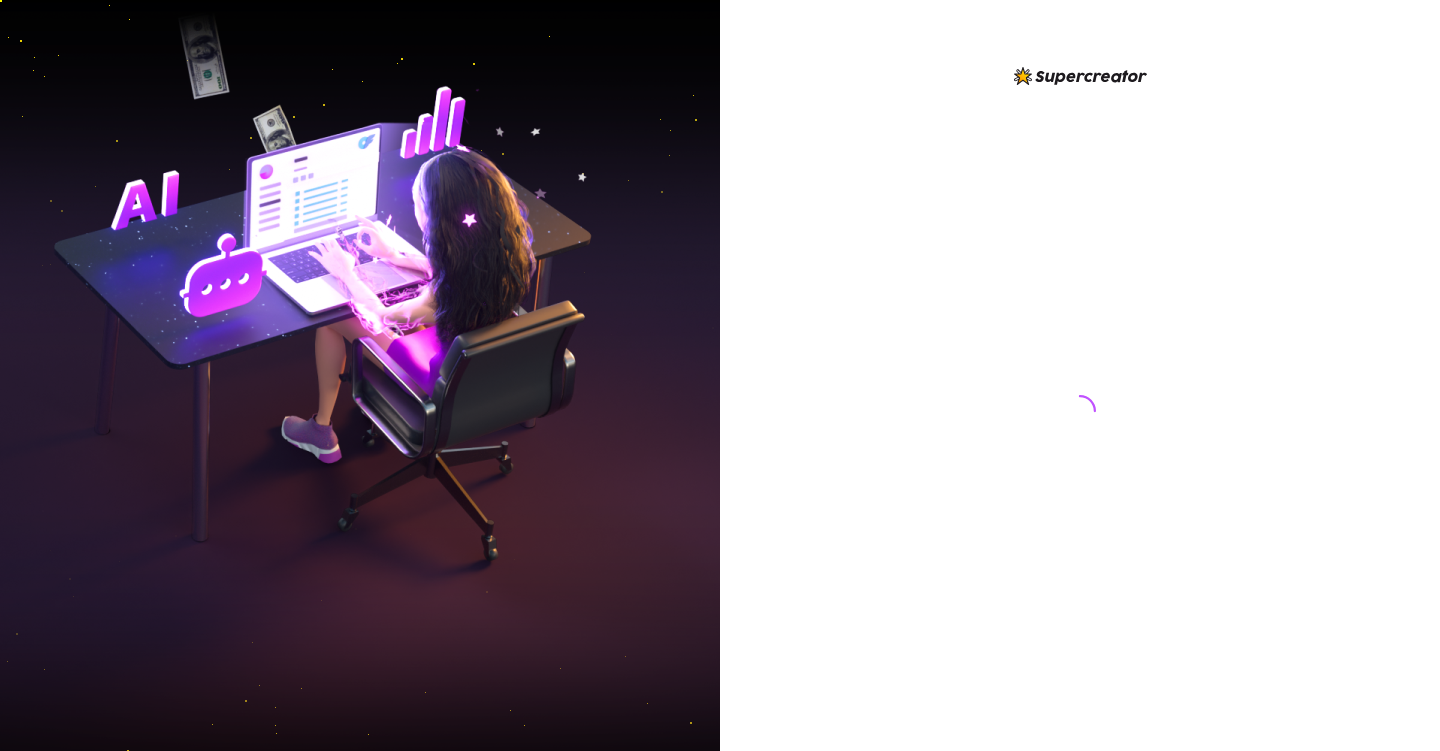 scroll, scrollTop: 0, scrollLeft: 0, axis: both 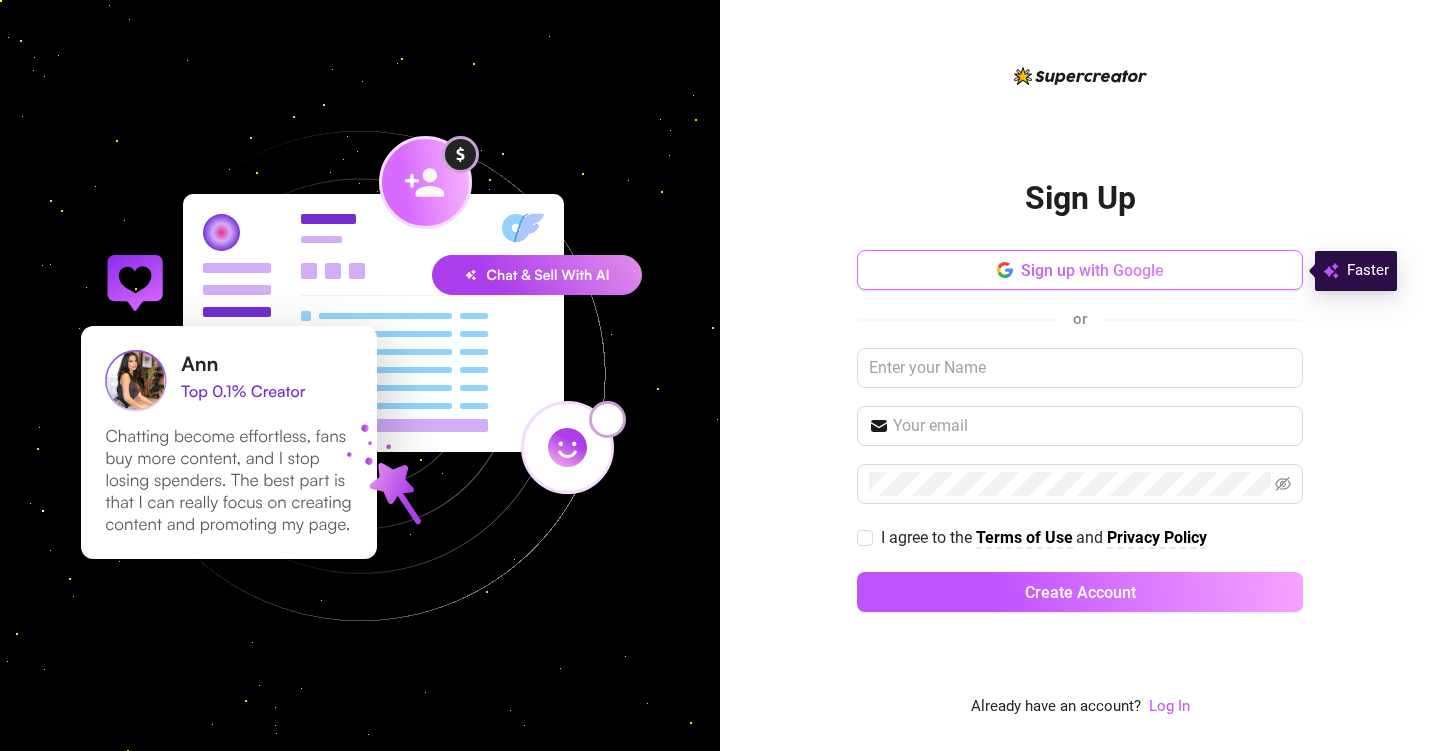 click on "Sign up with Google" at bounding box center (1080, 270) 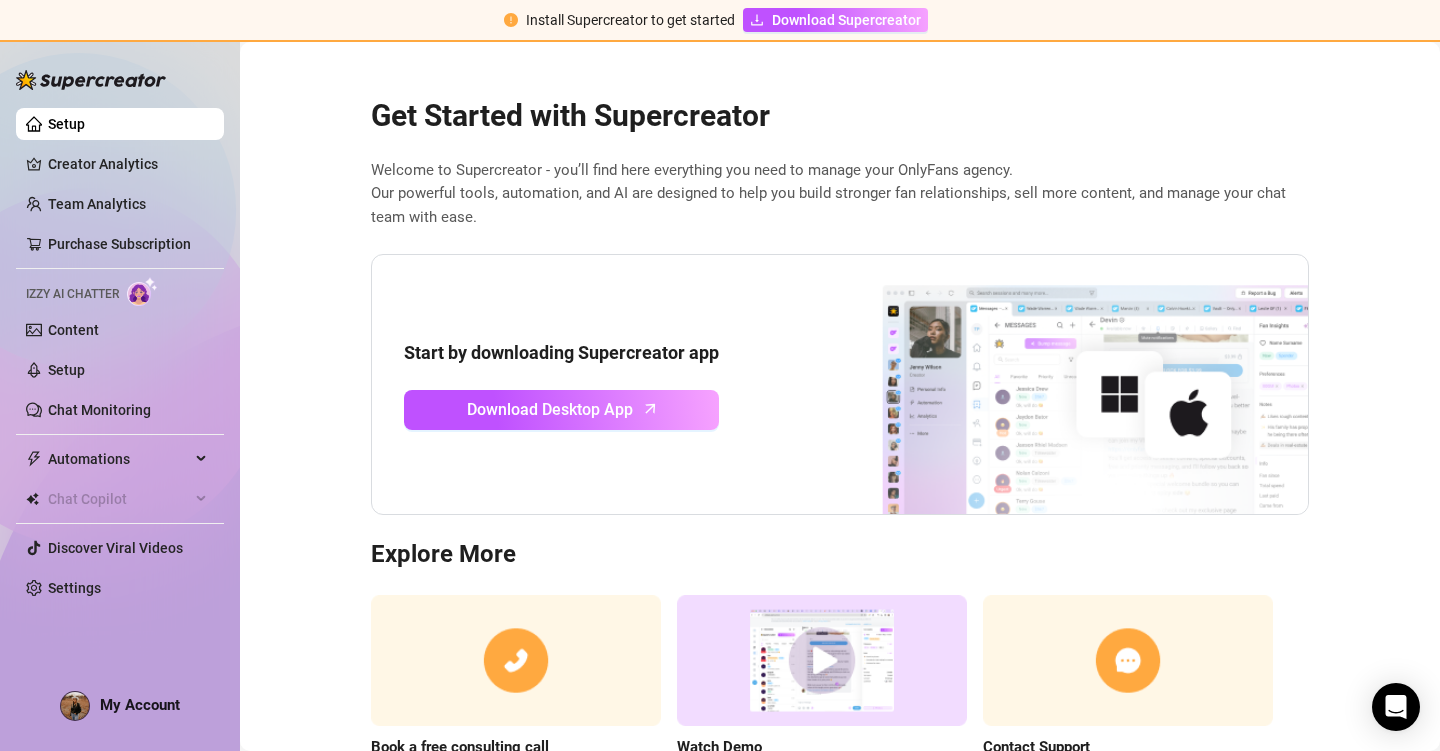 click on "Get Started with Supercreator Welcome to Supercreator - you’ll find here everything you need to manage your OnlyFans agency. Our powerful tools, automation, and AI are designed to help you build stronger fan relationships, sell more content, and manage your chat team with ease. Start by downloading Supercreator app Download Desktop App Explore More Book a free consulting call Discover Supercreator and its benefits for OnlyFans  creators Watch Demo Discover Supercreator and its benefits for OnlyFans agencies. Contact Support We’re here for everything you need. Feel free to reach out!" at bounding box center [840, 439] 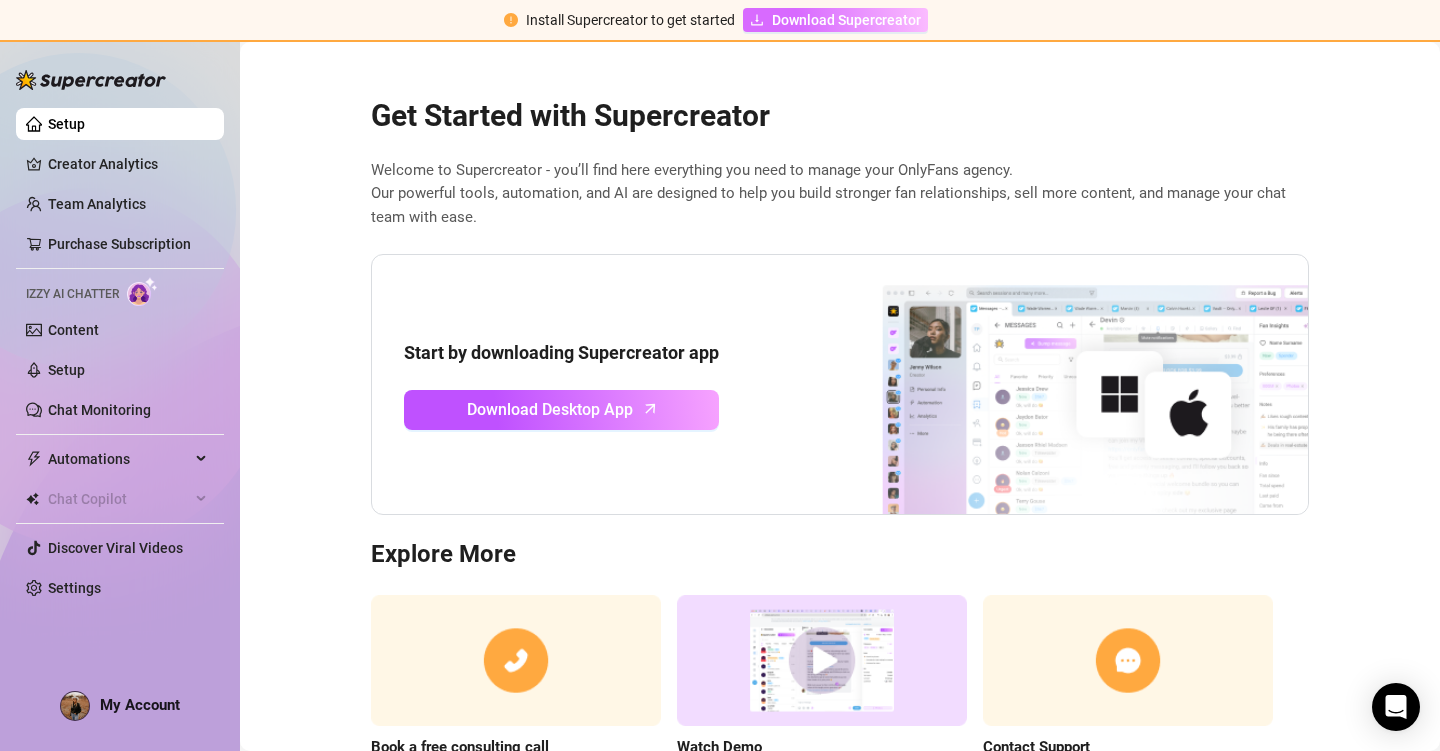 click on "Download Supercreator" at bounding box center [846, 20] 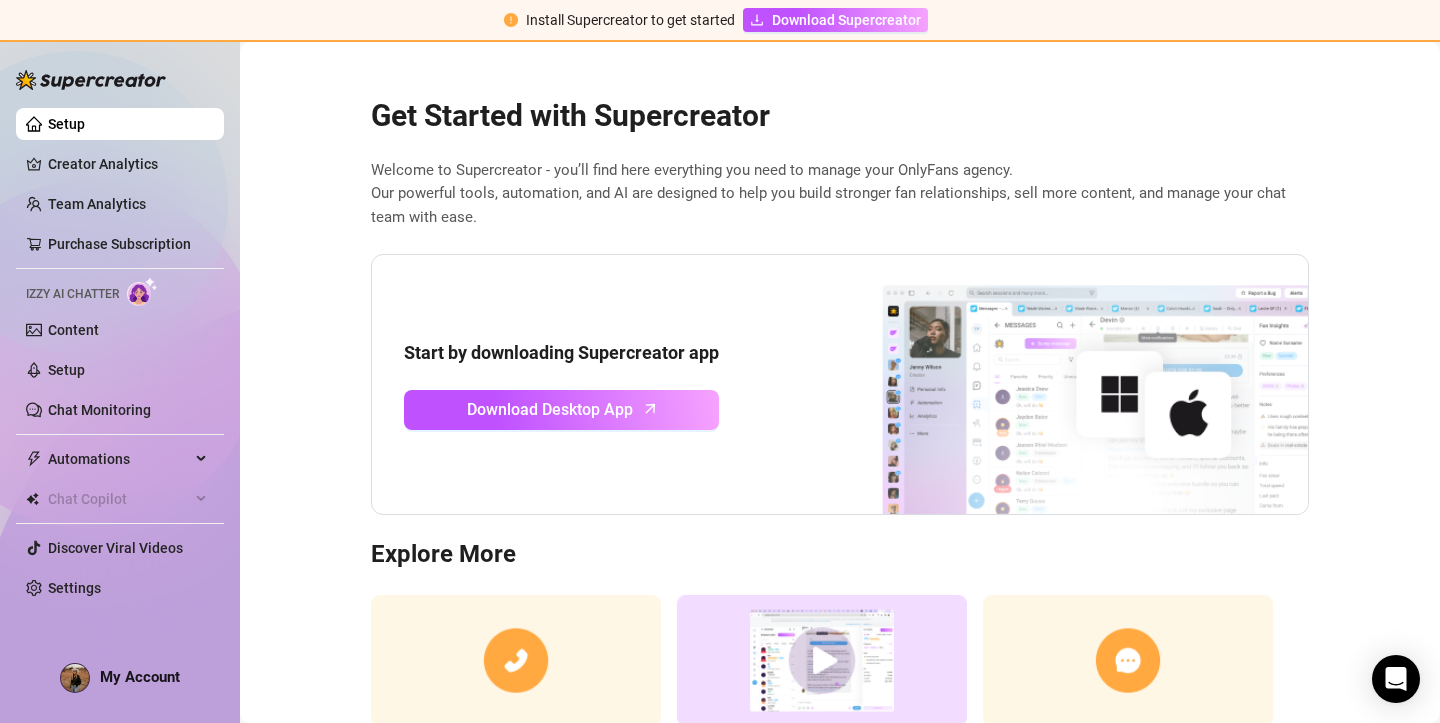 click on "Get Started with Supercreator" at bounding box center [840, 116] 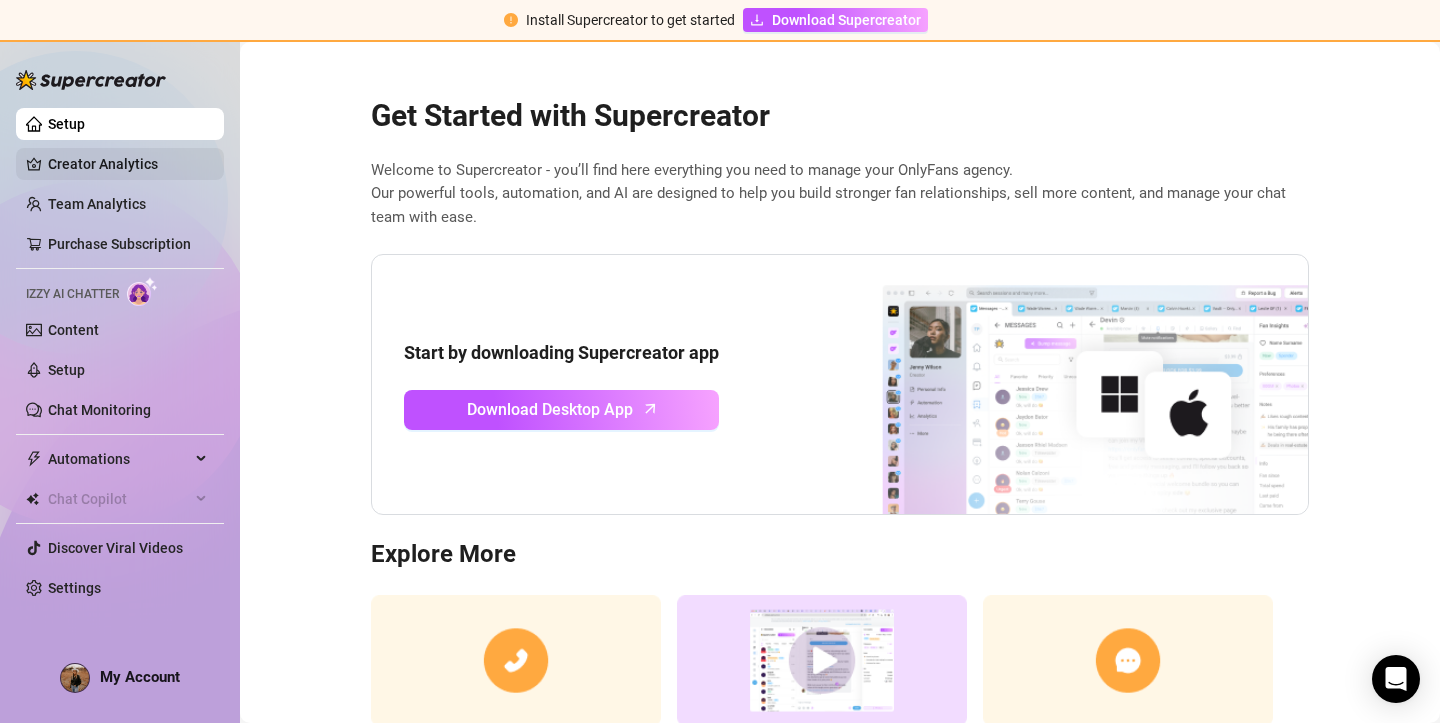 click on "Creator Analytics" at bounding box center [128, 164] 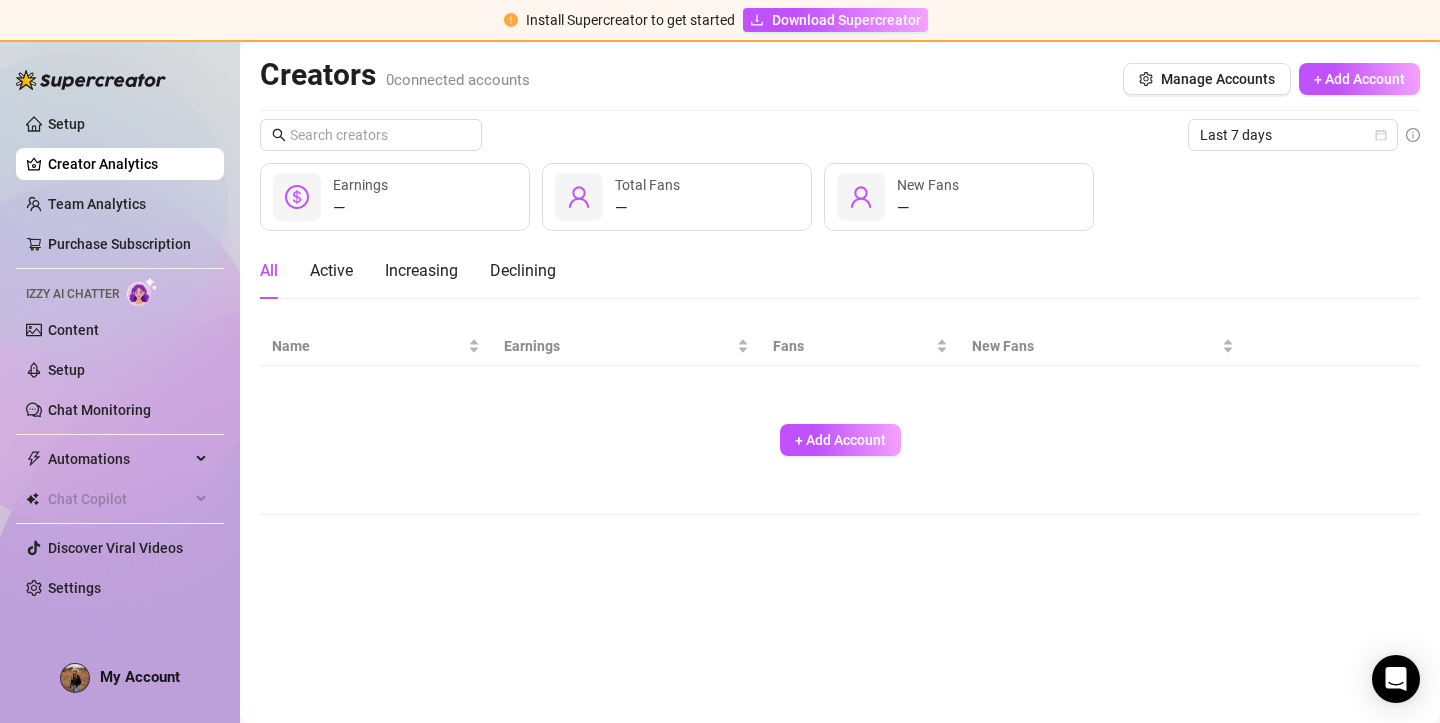 click on "Creators  0  connected accounts Manage Accounts + Add Account" at bounding box center [840, 79] 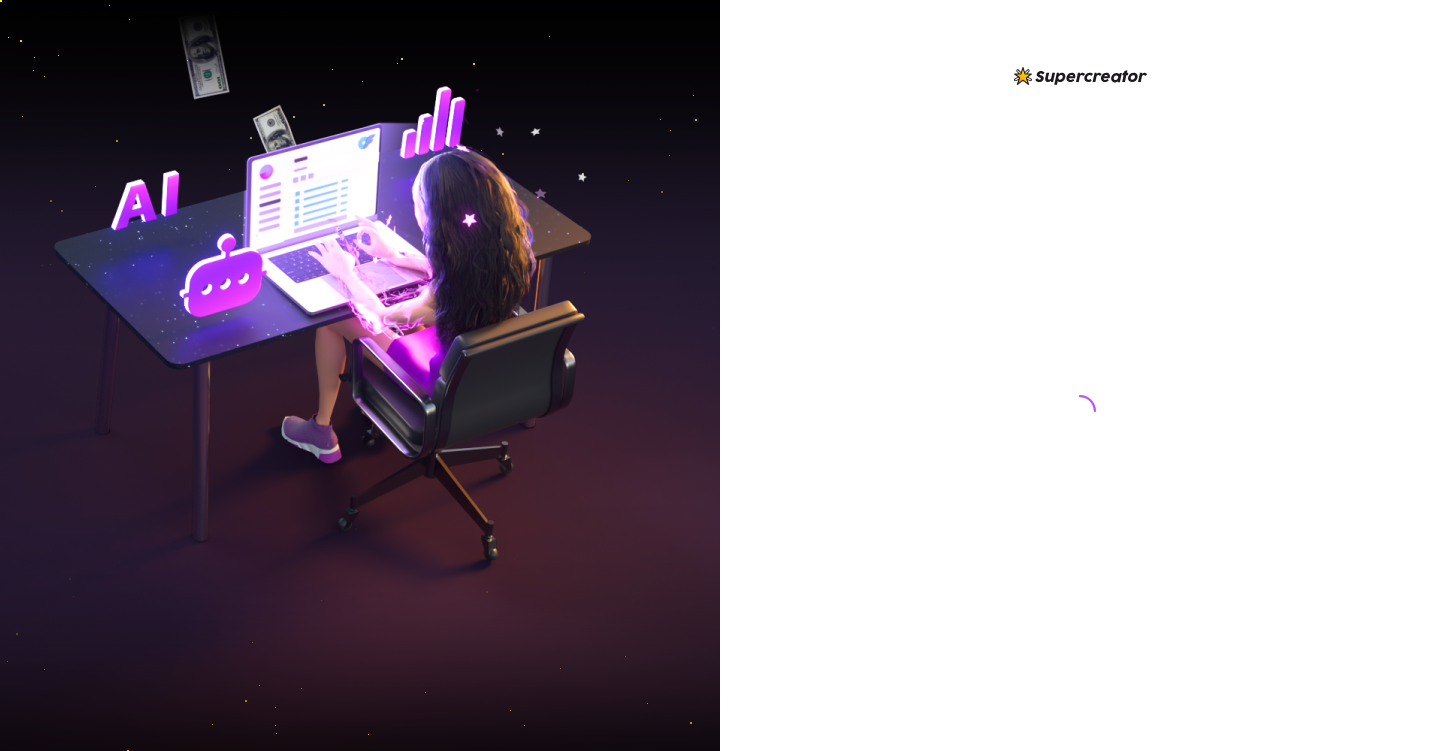 scroll, scrollTop: 0, scrollLeft: 0, axis: both 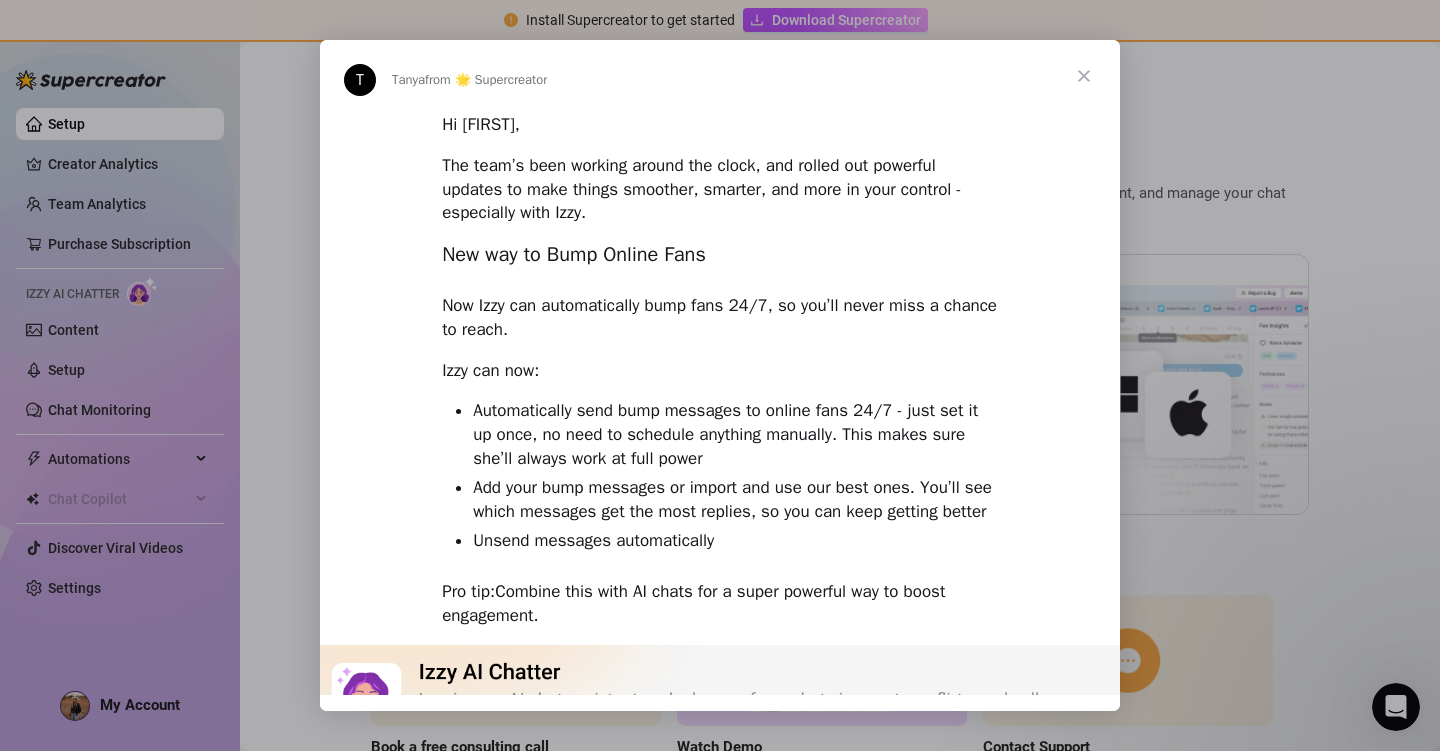 click on "Hi [FIRST], The team’s been working around the clock, and rolled out powerful updates to make things smoother, smarter, and more in your control - especially with Izzy. New way to Bump Online Fans Now Izzy can automatically bump fans 24/7, so you’ll never miss a chance to reach. Izzy can now: Automatically send bump messages to online fans 24/7 - just set it up once, no need to schedule anything manually. This makes sure she’ll always work at full power Add your bump messages or import and use our best ones. You’ll see which messages get the most replies, so you can keep getting better Unsend messages automatically Pro tip: Combine this with AI chats for a super powerful way to boost engagement. New Izzy Settings with more control We launched a new Izzy Settings page, which gives you more control over who and how Izzy chats with fans. With the new Izzy settings, you can: Exclude fans on OnlyFans lists, spenders, new fans, time-wasters, and more. You now have full control over who Izzy chats with." at bounding box center (720, 1769) 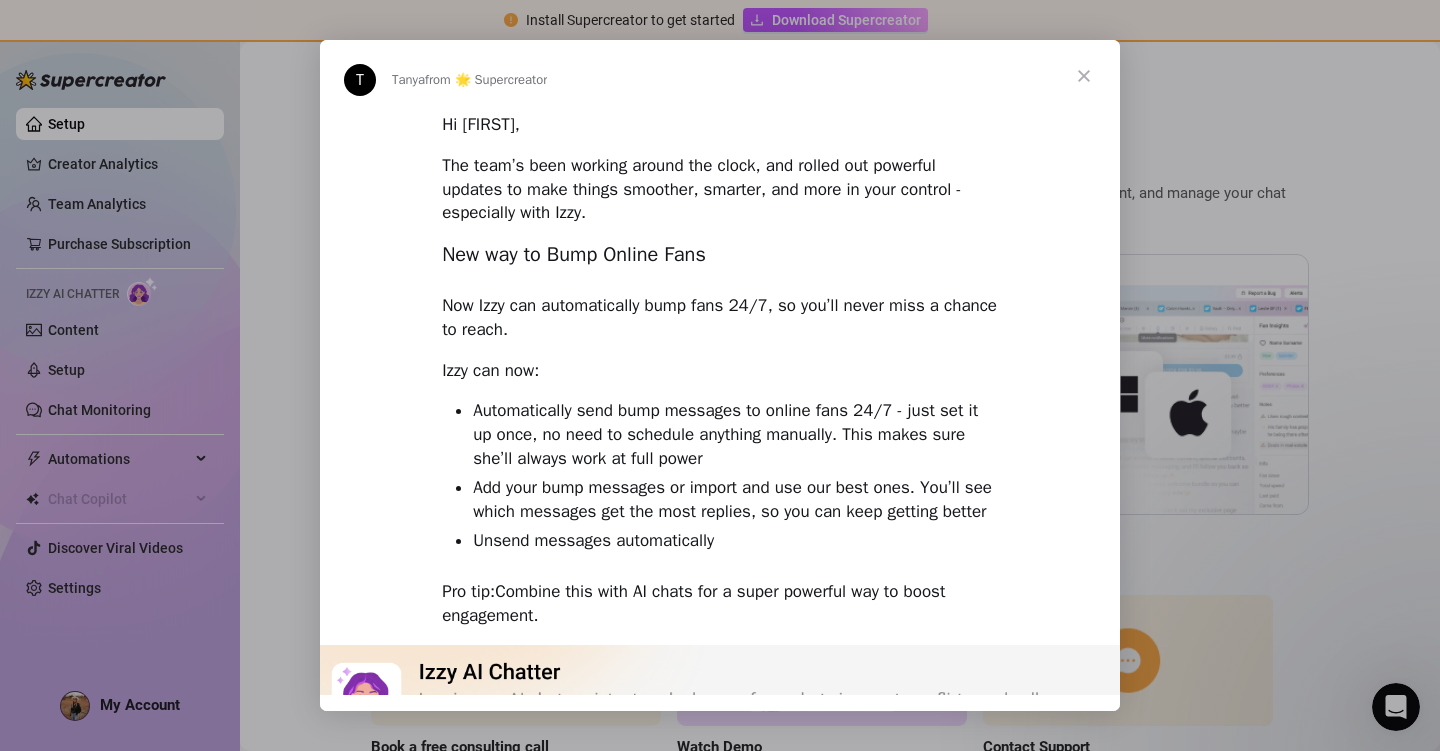 click on "T" at bounding box center [360, 80] 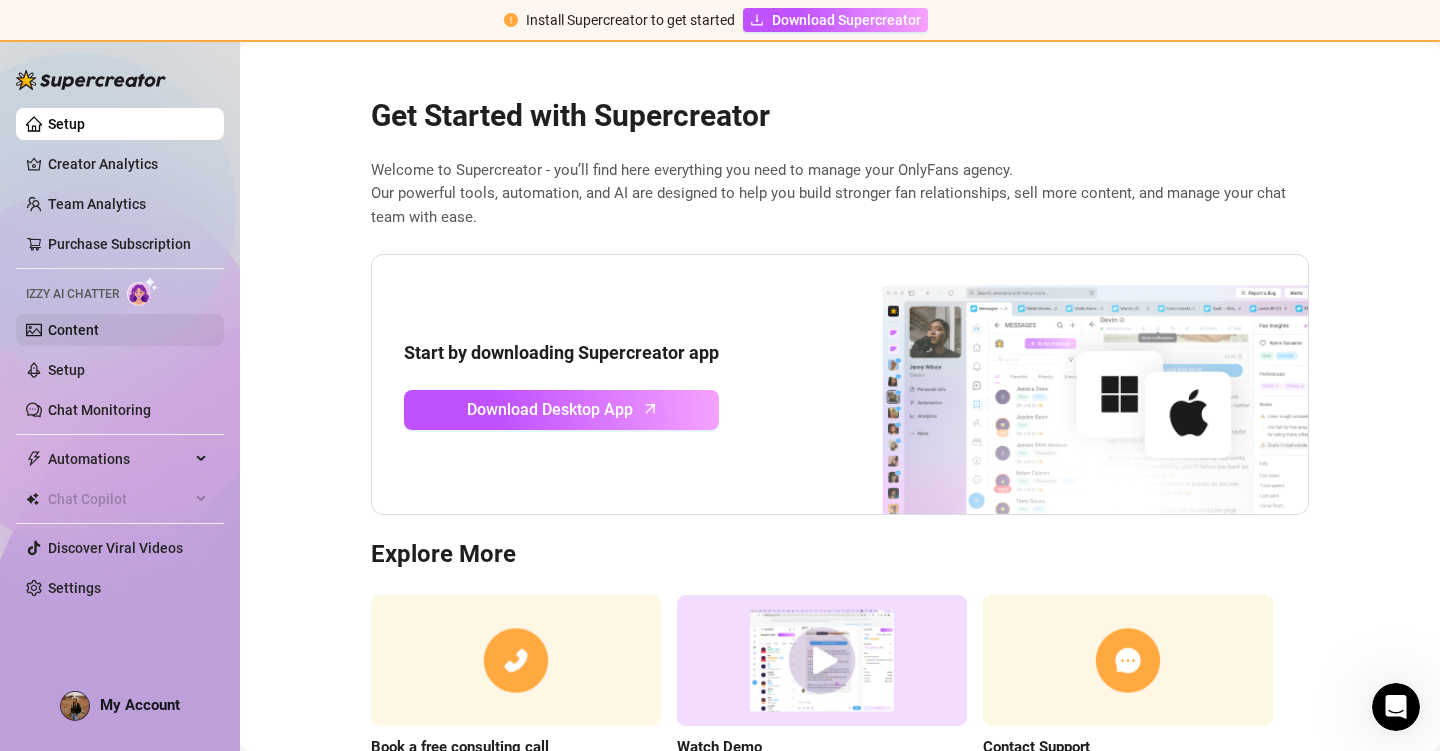 click on "Content" at bounding box center (73, 330) 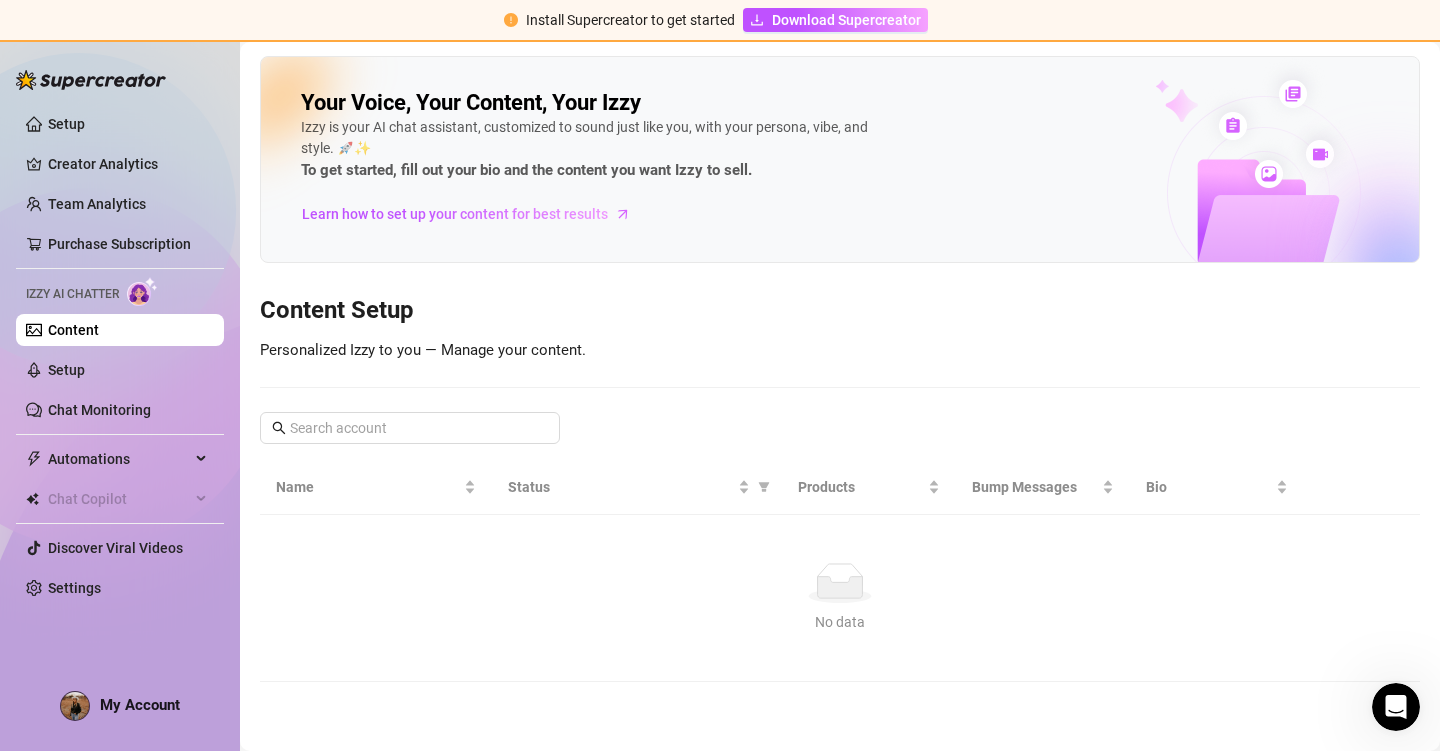 click on "Your Voice, Your Content, Your Izzy Izzy is your AI chat assistant, customized to sound just like you, with your persona, vibe, and style. 🚀✨ To get started, fill out your bio and the content you want Izzy to sell. Learn how to set up your content for best results Content Setup Personalized Izzy to you — Manage your content. Name Status Products Bump Messages Bio No data No data" at bounding box center [840, 369] 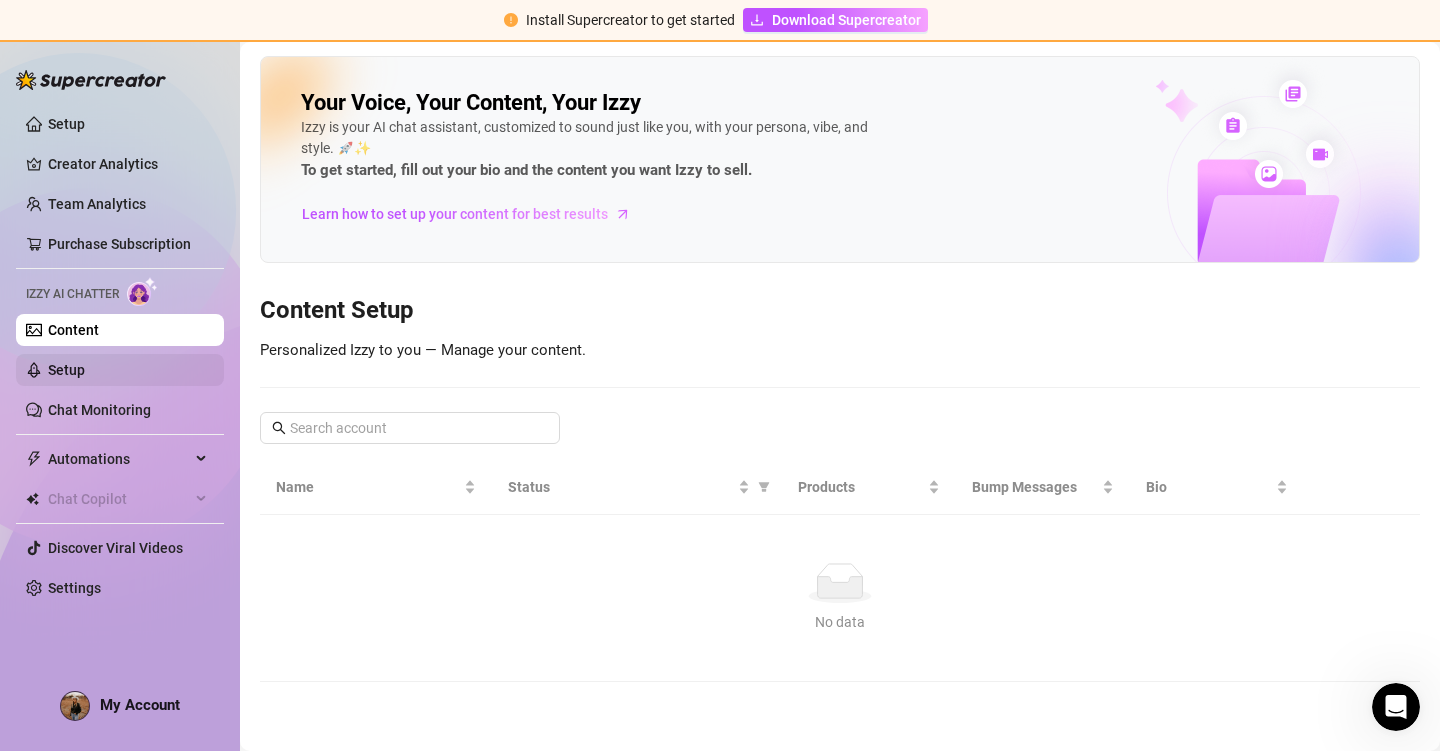 click on "Setup" at bounding box center (66, 370) 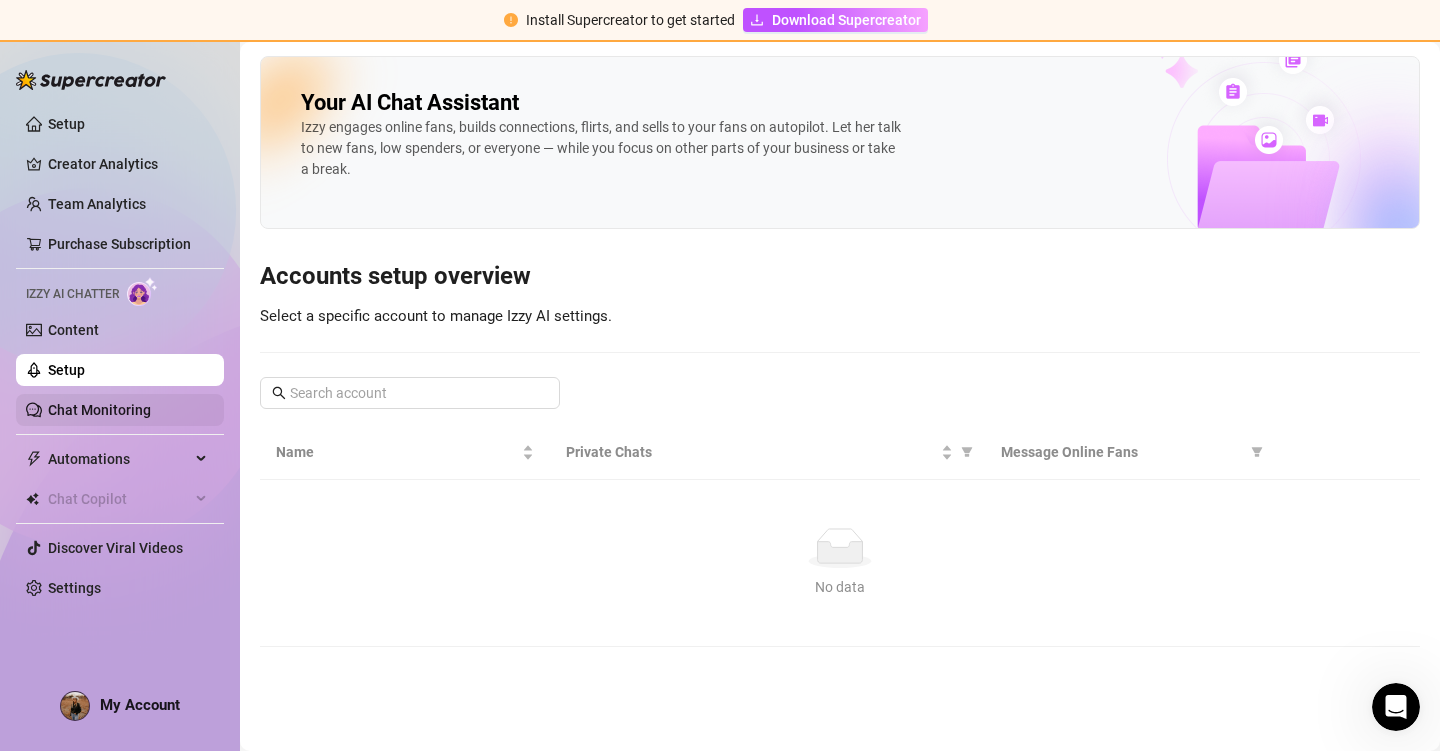 click on "Chat Monitoring" at bounding box center (99, 410) 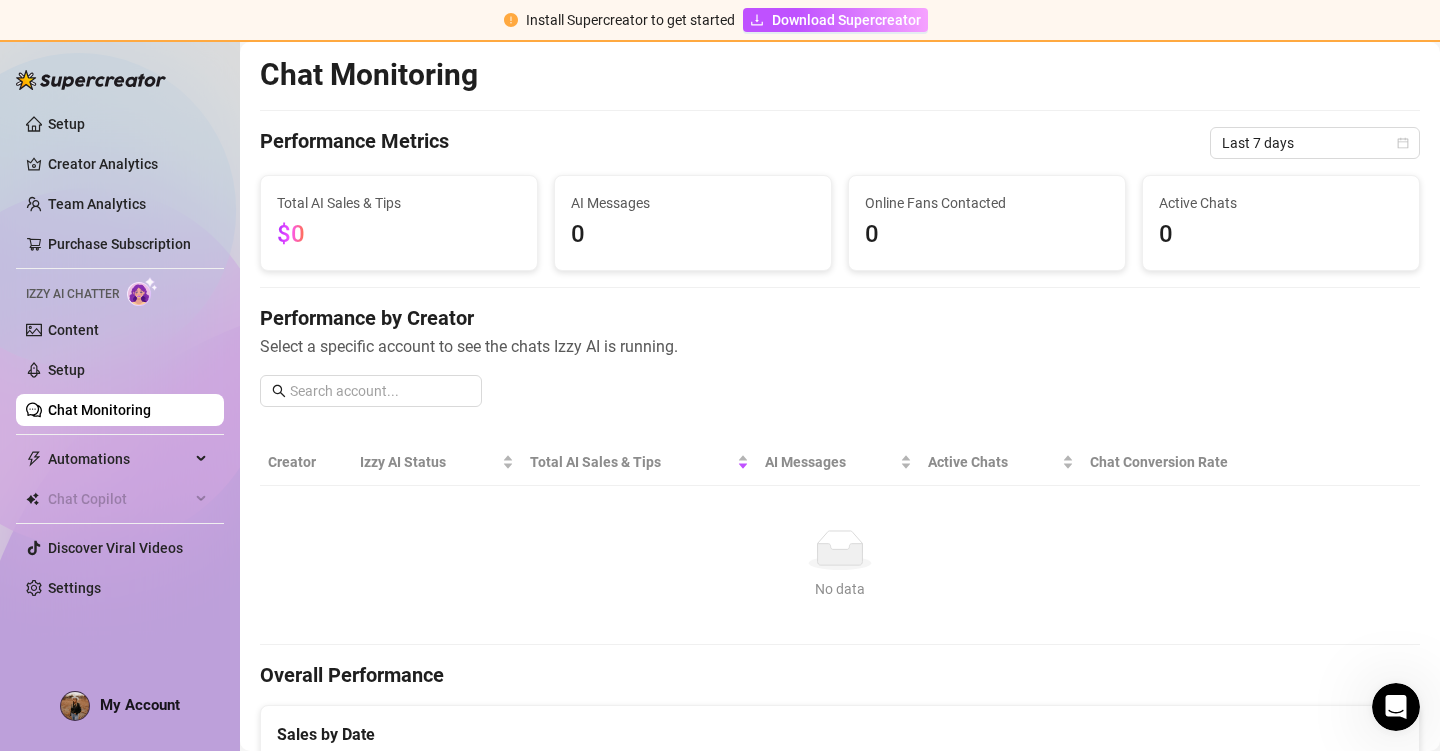 click on "Performance by Creator Select a specific account to see the chats Izzy AI is running." at bounding box center [840, 363] 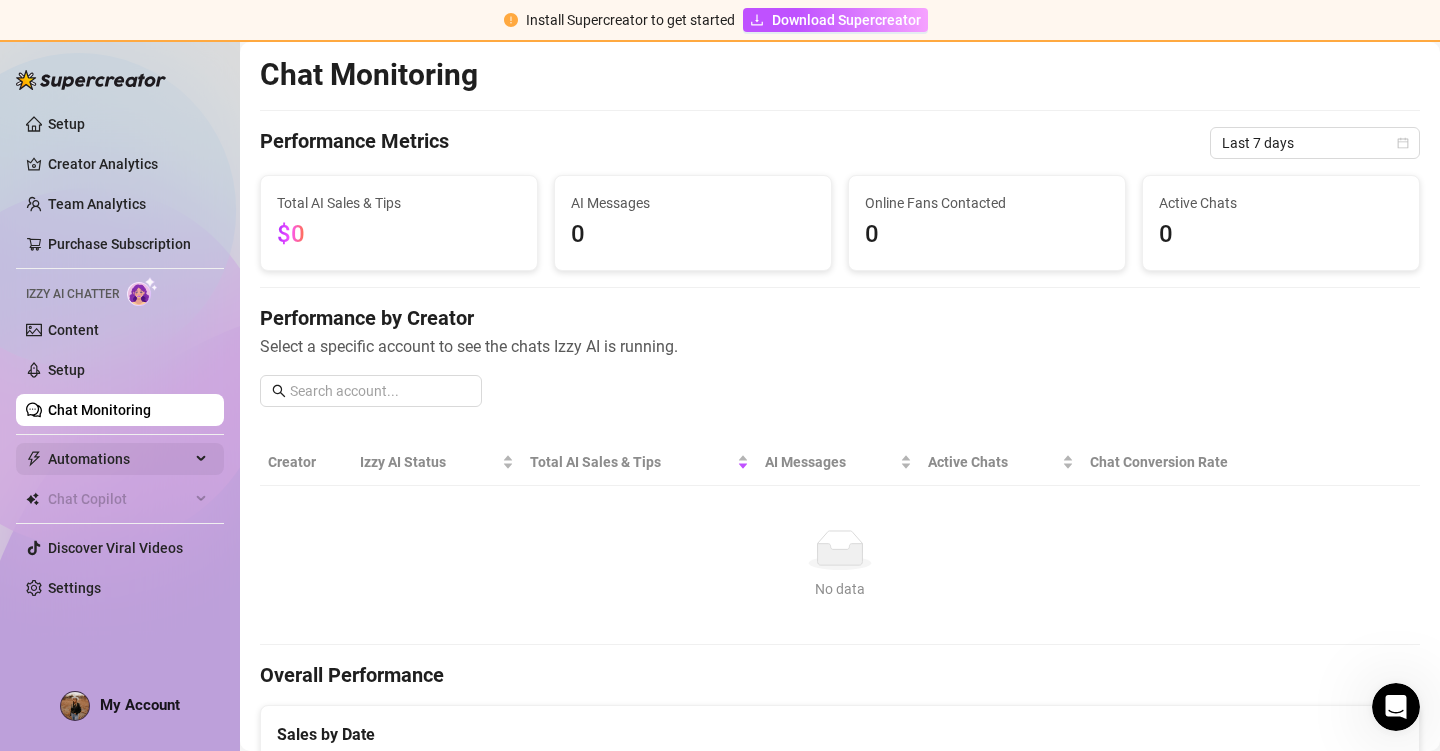 click on "Automations" at bounding box center (120, 459) 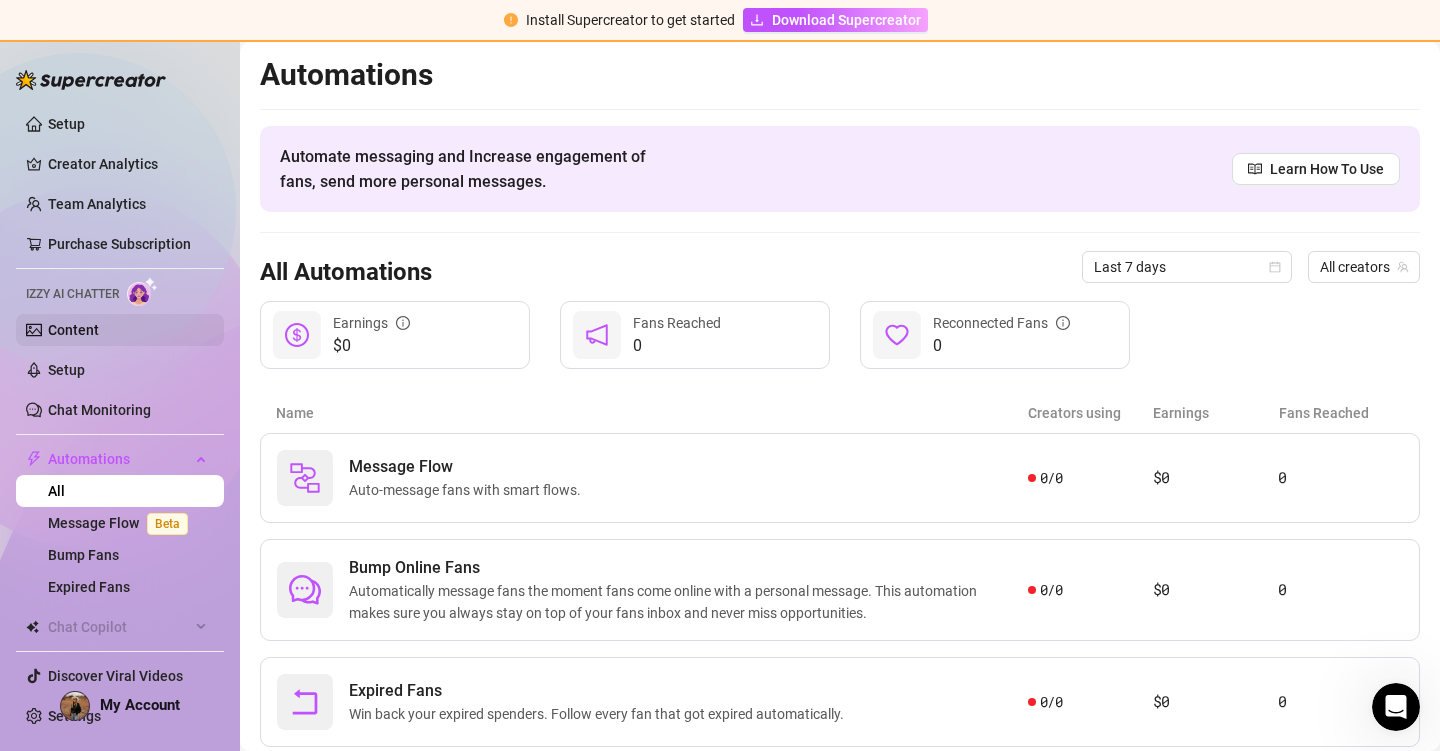 click on "Content" at bounding box center (73, 330) 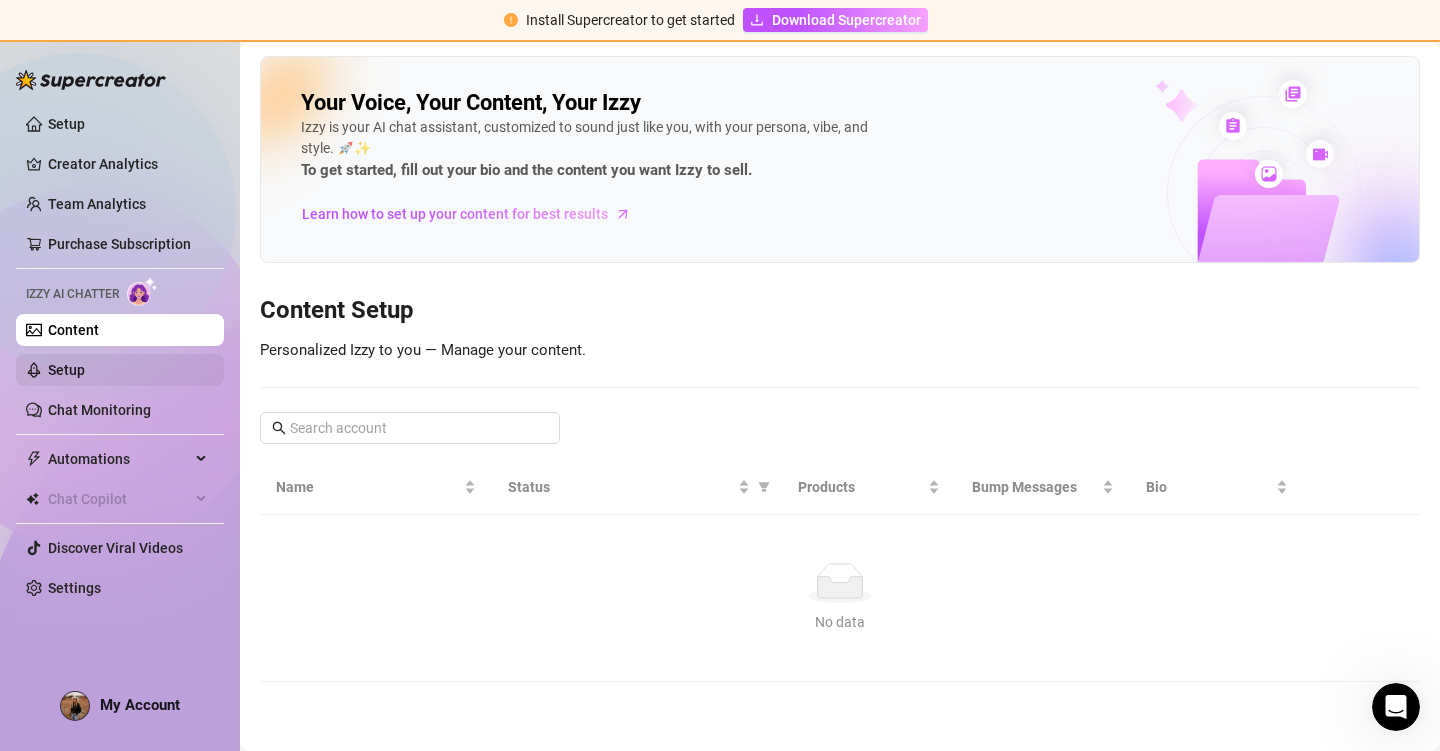 click on "Setup" at bounding box center (66, 370) 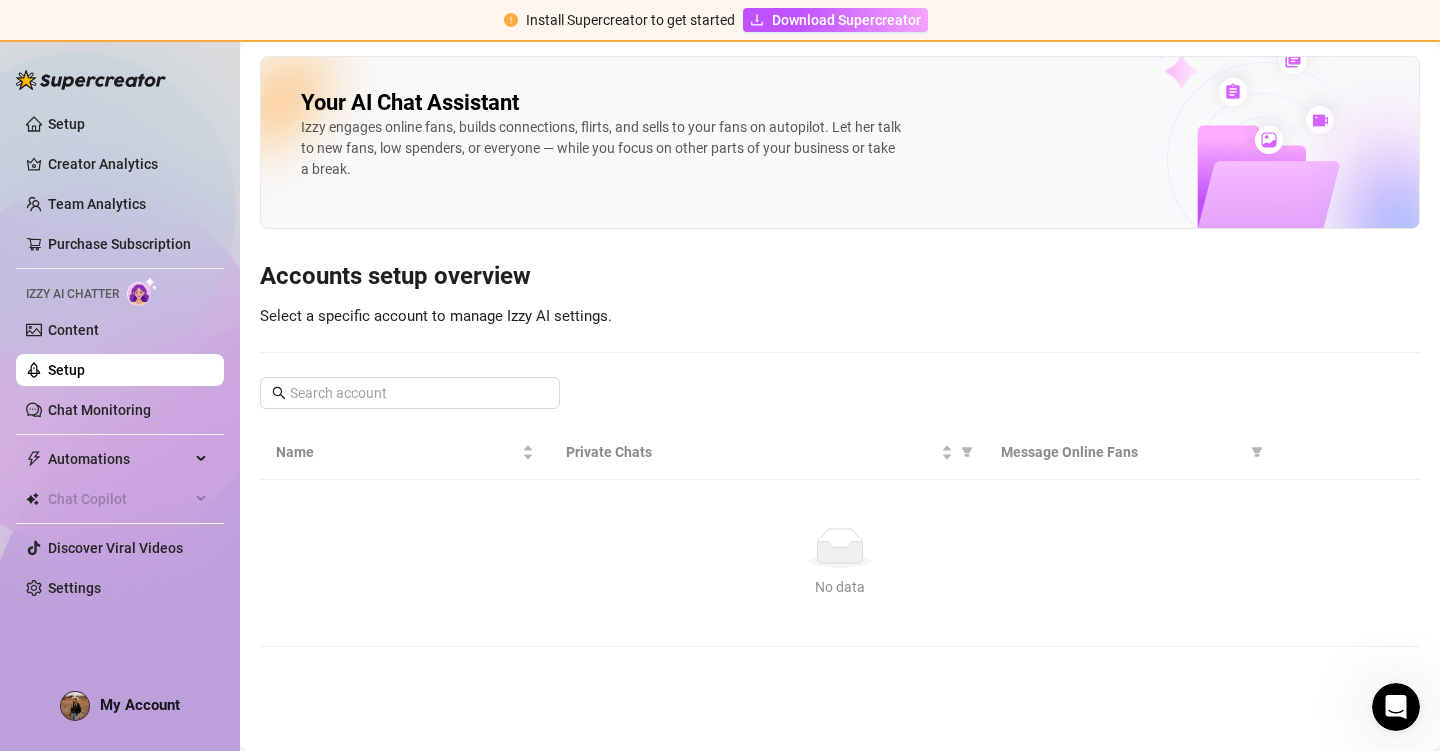 click on "Your AI Chat Assistant Izzy engages online fans, builds connections, flirts, and sells to your fans on autopilot. Let her talk to new fans, low spenders, or everyone — while you focus on other parts of your business or take a break. Accounts setup overview Select a specific account to manage Izzy AI settings. Name Private Chats Message Online Fans No data No data" at bounding box center (840, 351) 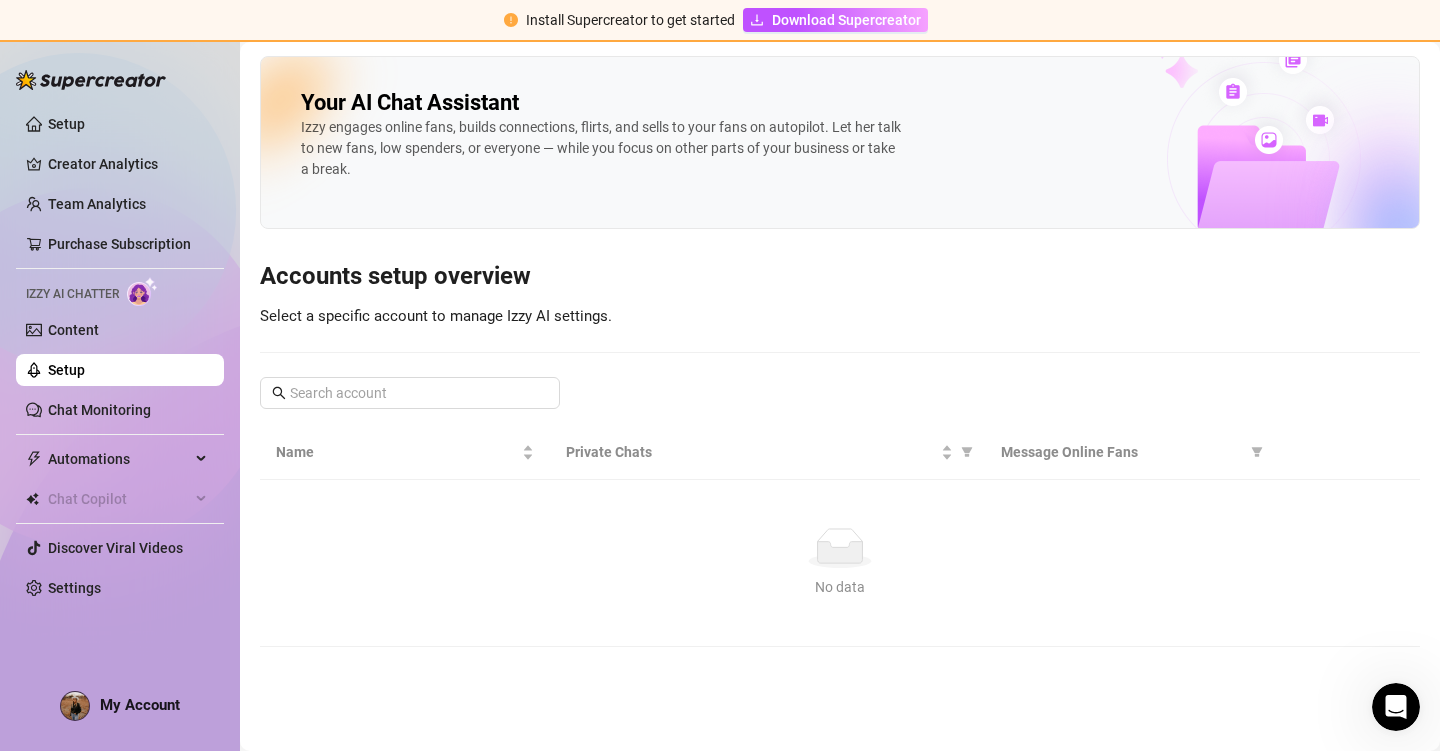 click on "Your AI Chat Assistant Izzy engages online fans, builds connections, flirts, and sells to your fans on autopilot. Let her talk to new fans, low spenders, or everyone — while you focus on other parts of your business or take a break." at bounding box center [840, 142] 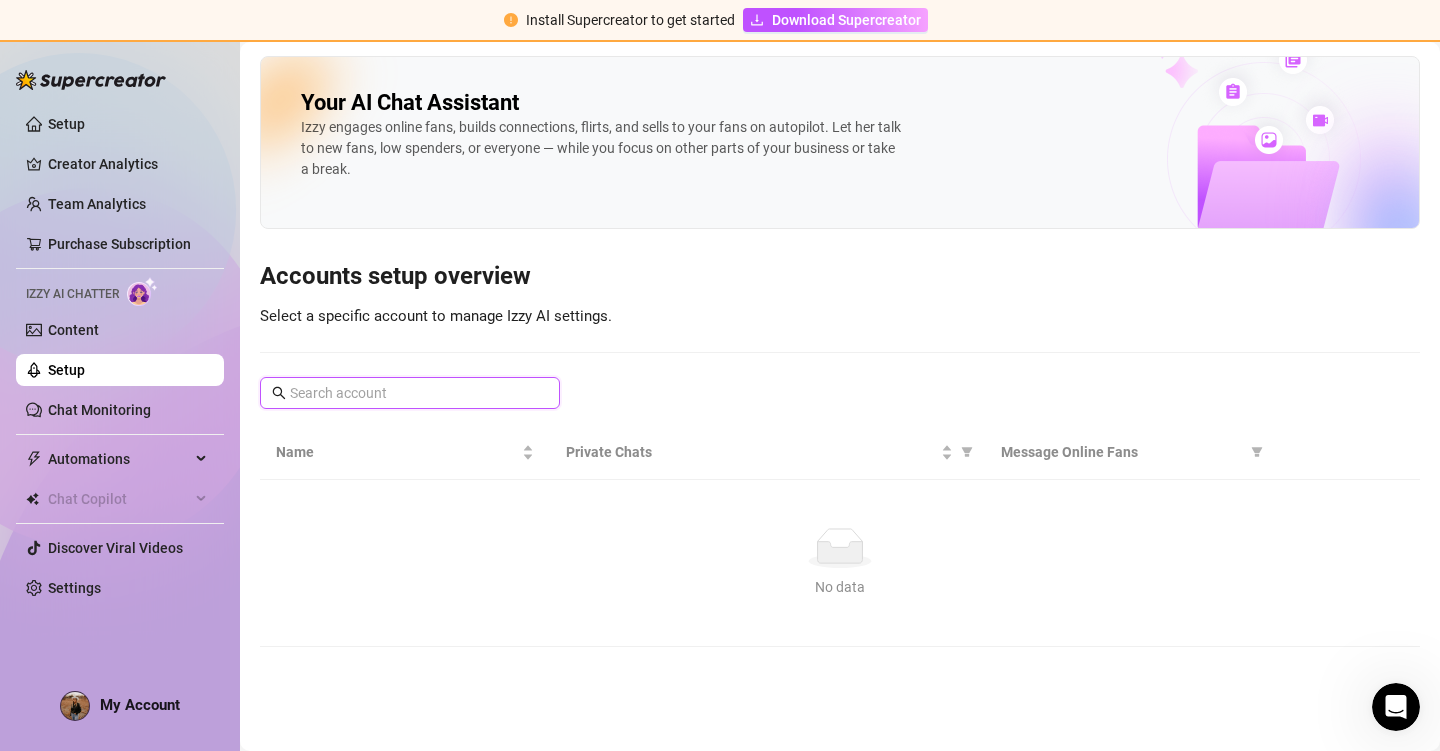 click at bounding box center [411, 393] 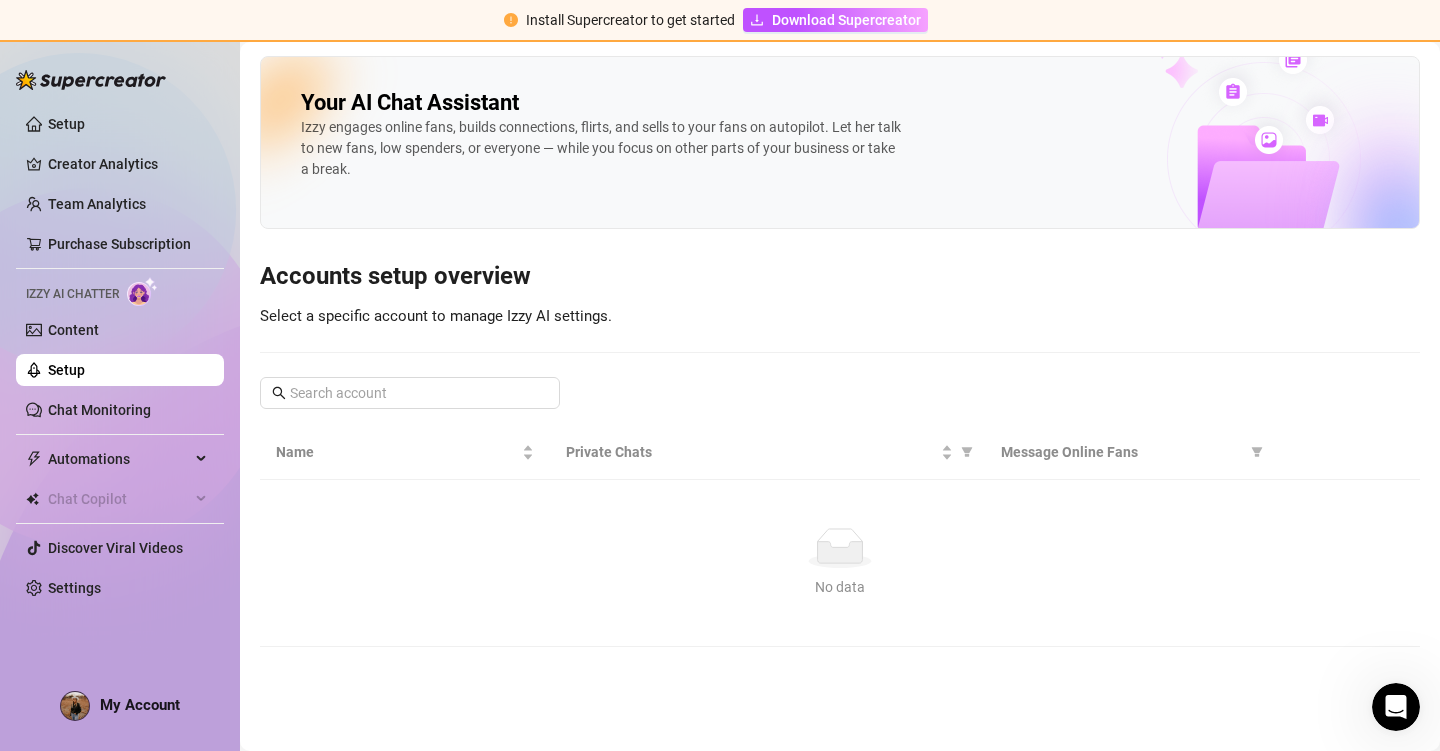 click on "Accounts setup overview" at bounding box center [840, 277] 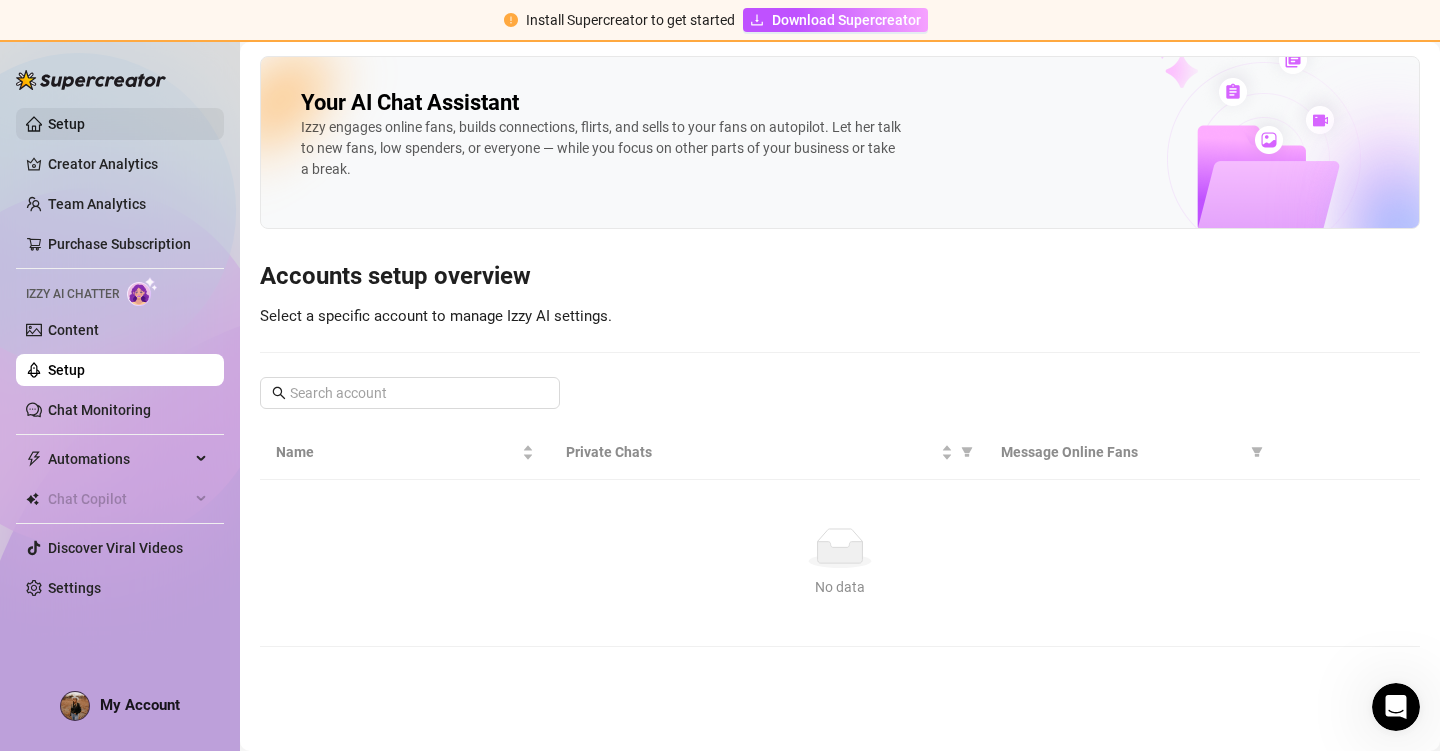 click on "Setup" at bounding box center (66, 124) 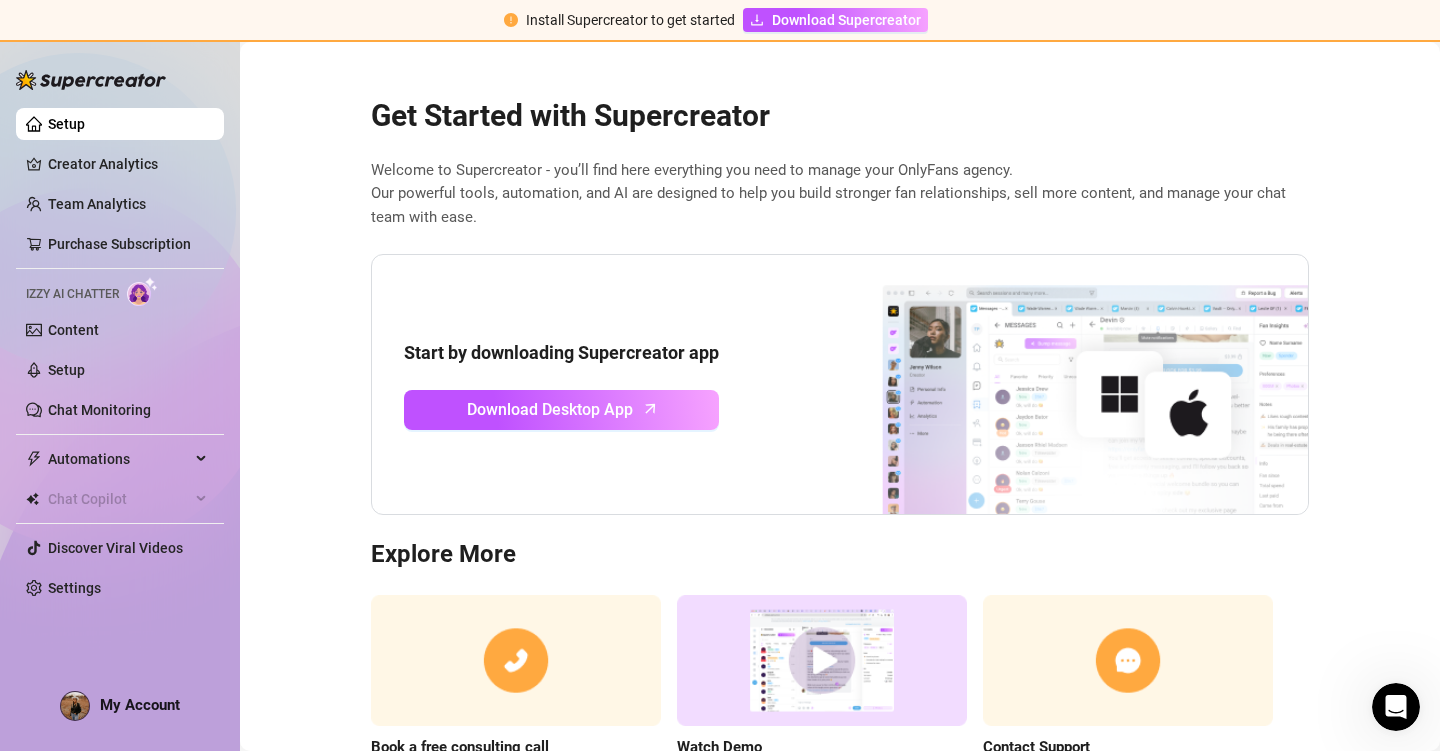 click on "Get Started with Supercreator Welcome to Supercreator - you’ll find here everything you need to manage your OnlyFans agency. Our powerful tools, automation, and AI are designed to help you build stronger fan relationships, sell more content, and manage your chat team with ease. Start by downloading Supercreator app Download Desktop App Explore More Book a free consulting call Discover Supercreator and its benefits for OnlyFans  creators Watch Demo Discover Supercreator and its benefits for OnlyFans agencies. Contact Support We’re here for everything you need. Feel free to reach out!" at bounding box center [840, 454] 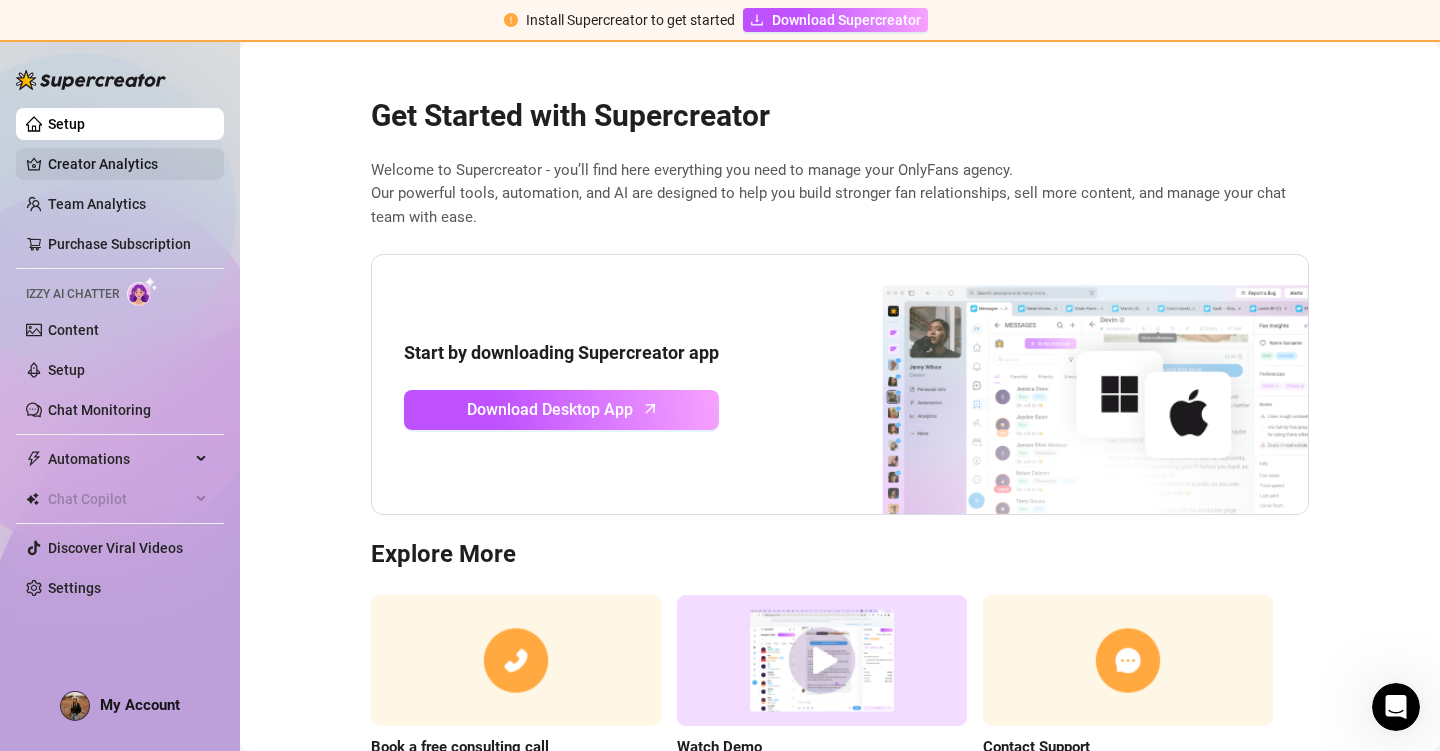 click on "Creator Analytics" at bounding box center (128, 164) 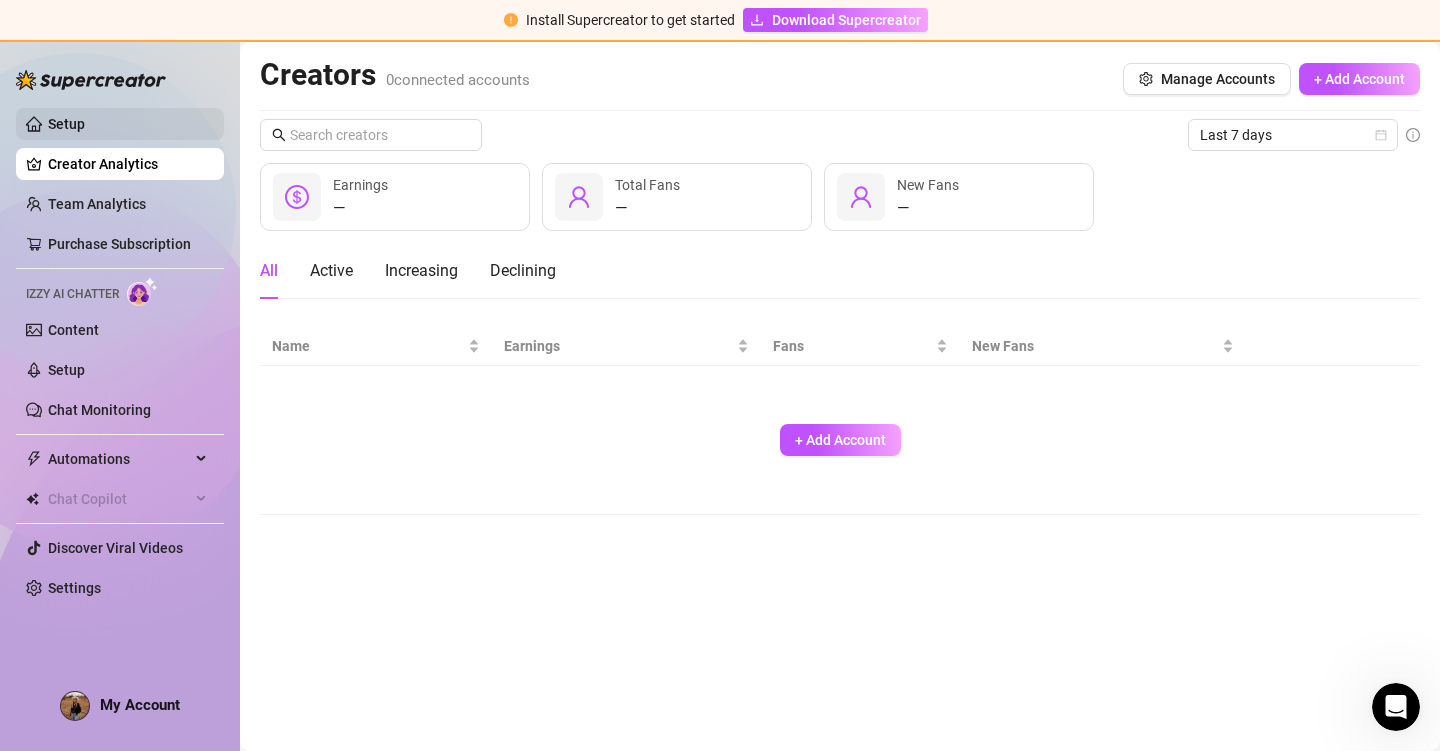 click on "Setup" at bounding box center [66, 124] 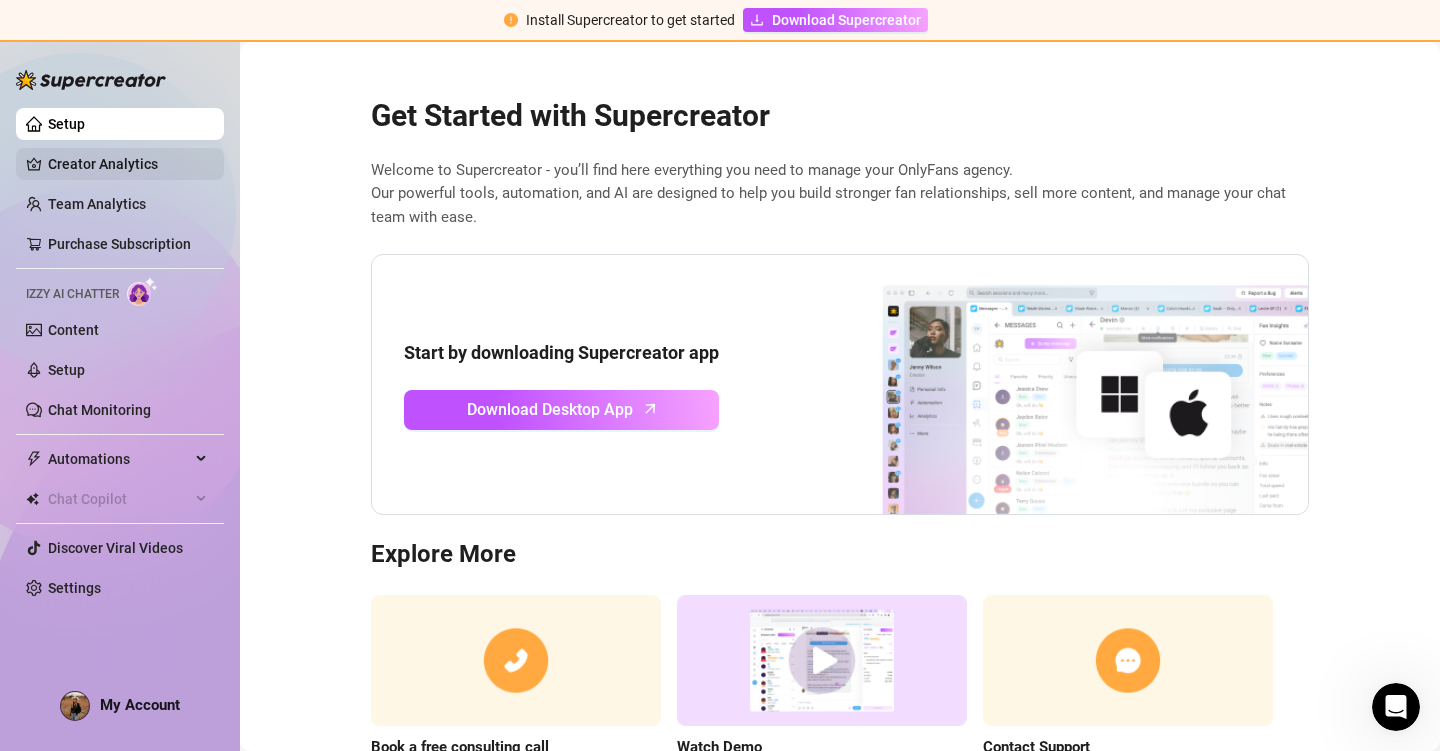 click on "Creator Analytics" at bounding box center (128, 164) 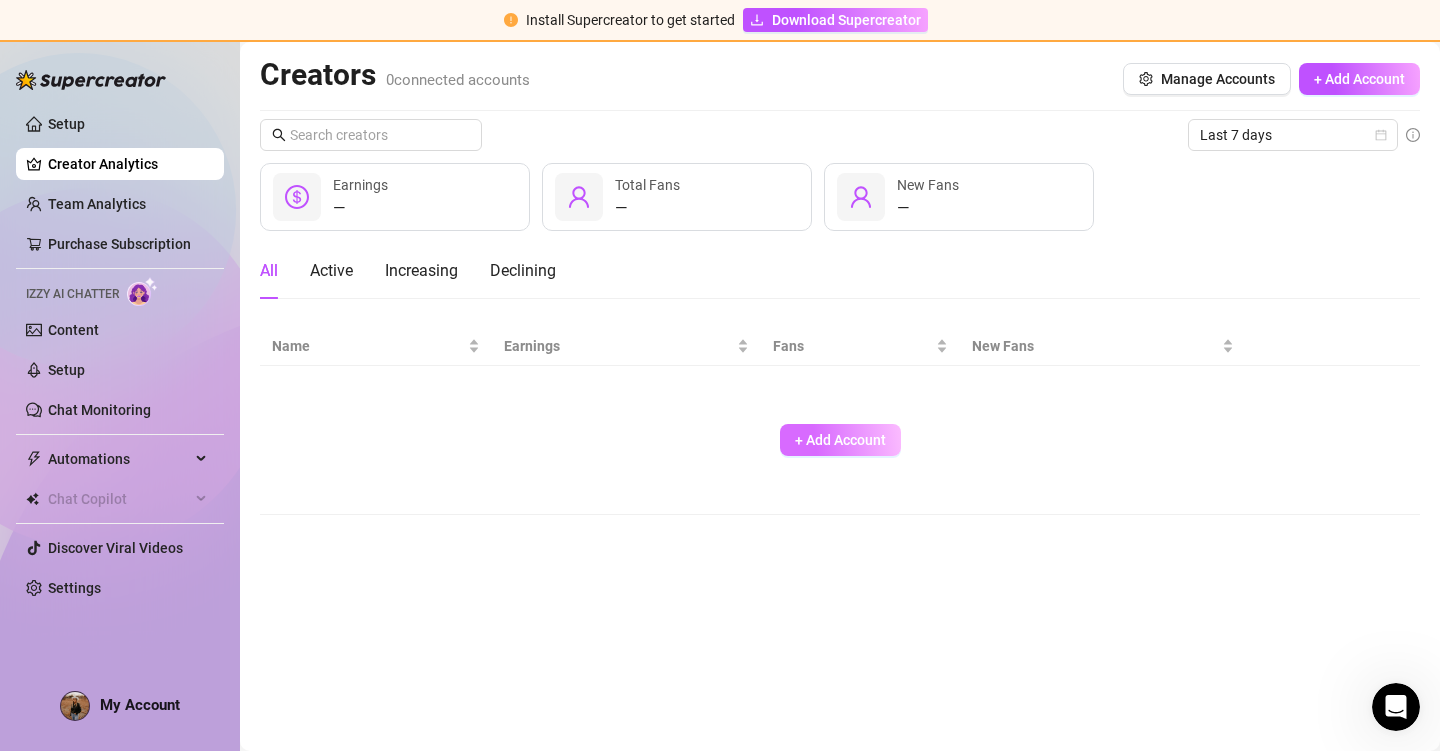 click on "+ Add Account" at bounding box center [840, 440] 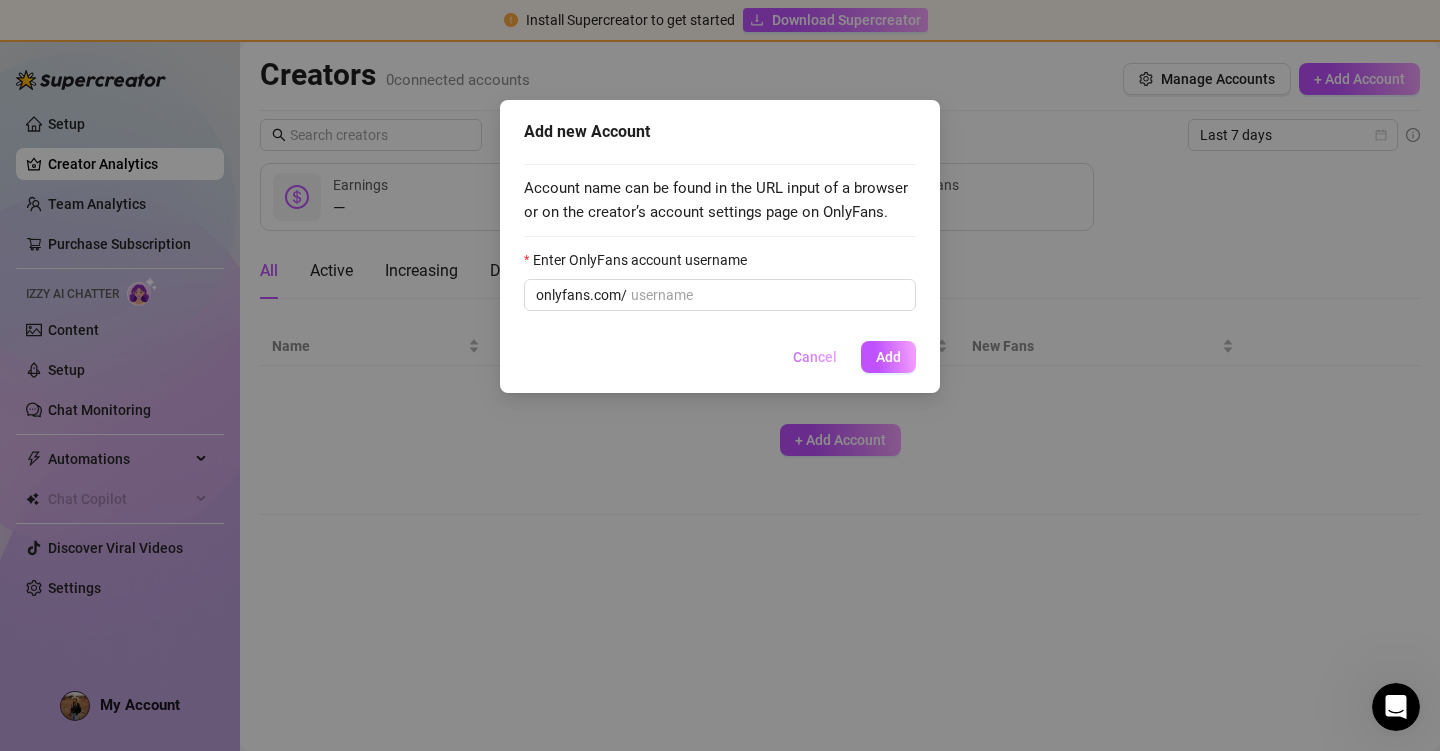 click on "Cancel" at bounding box center (815, 357) 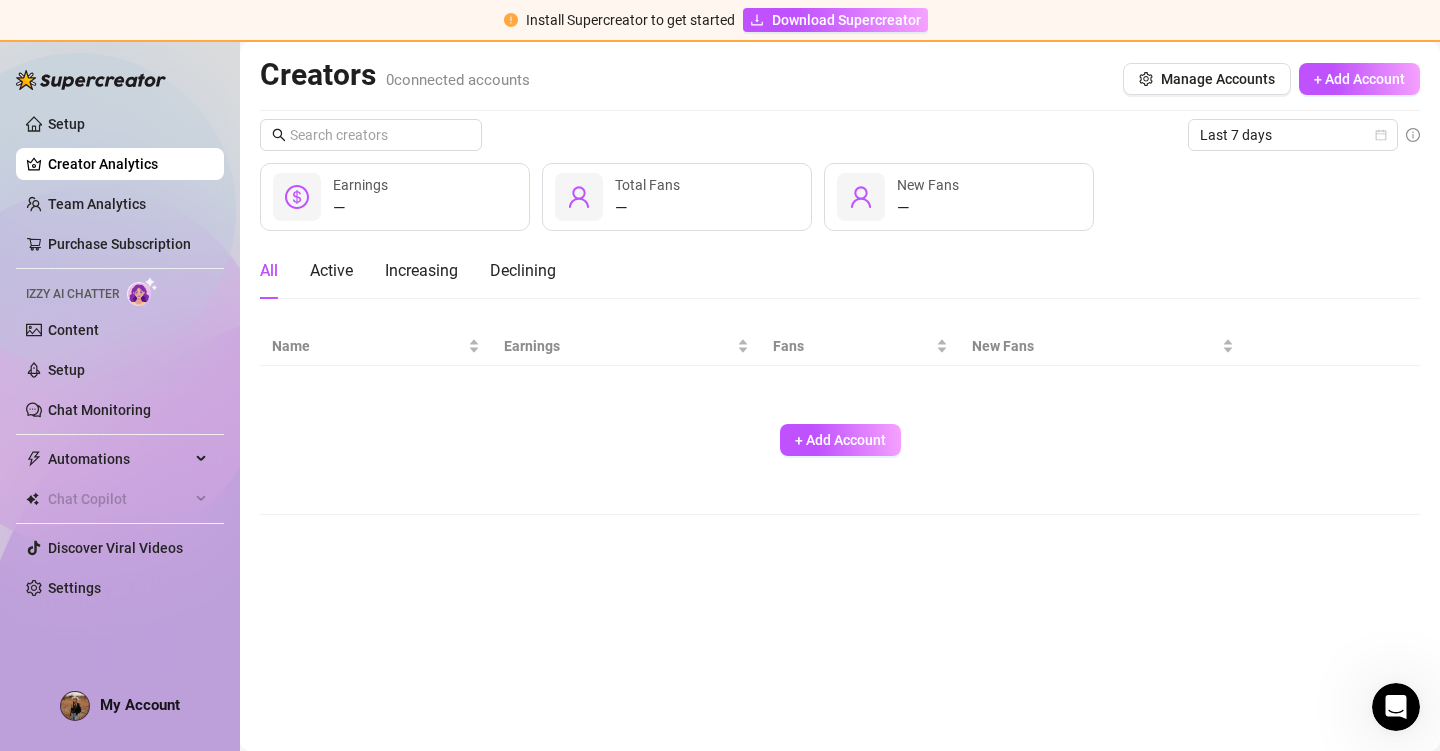 click at bounding box center (142, 291) 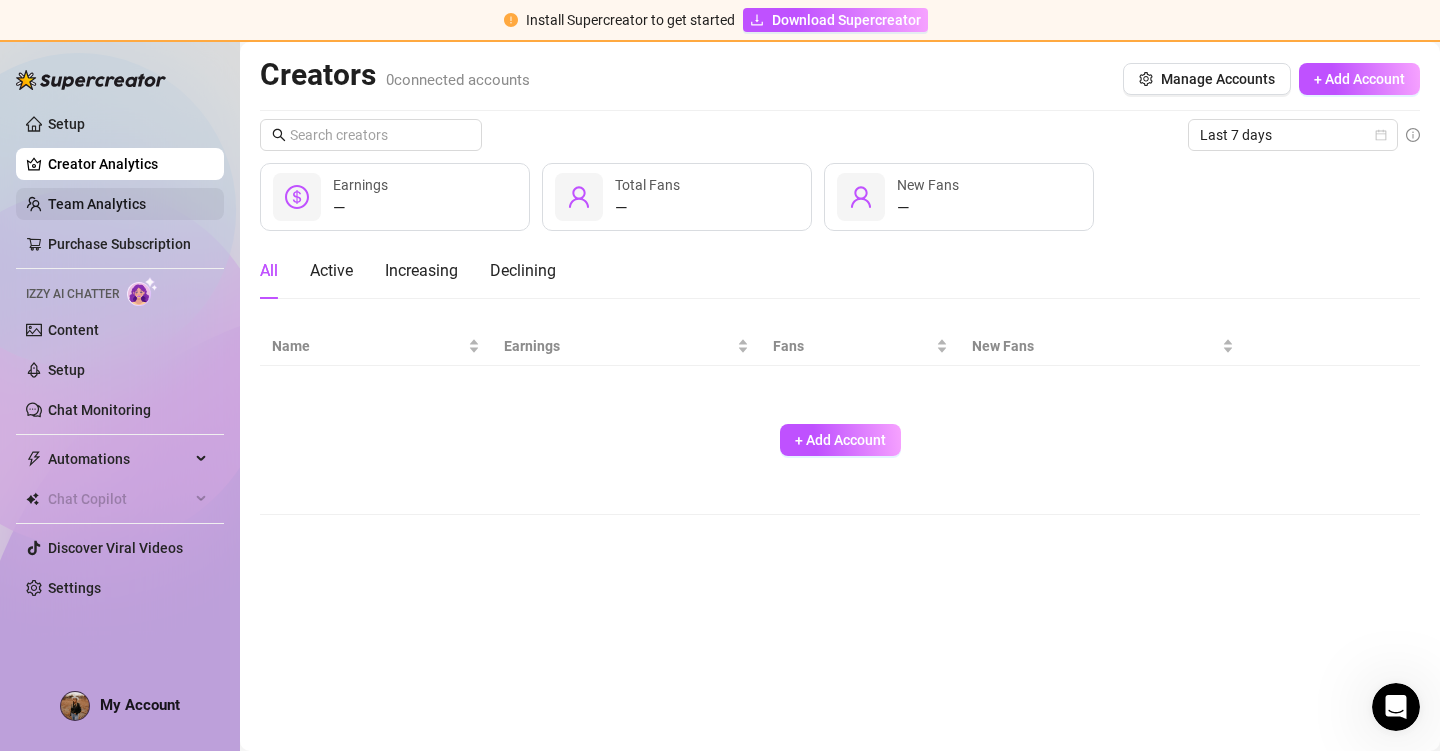 click on "Team Analytics" at bounding box center (97, 204) 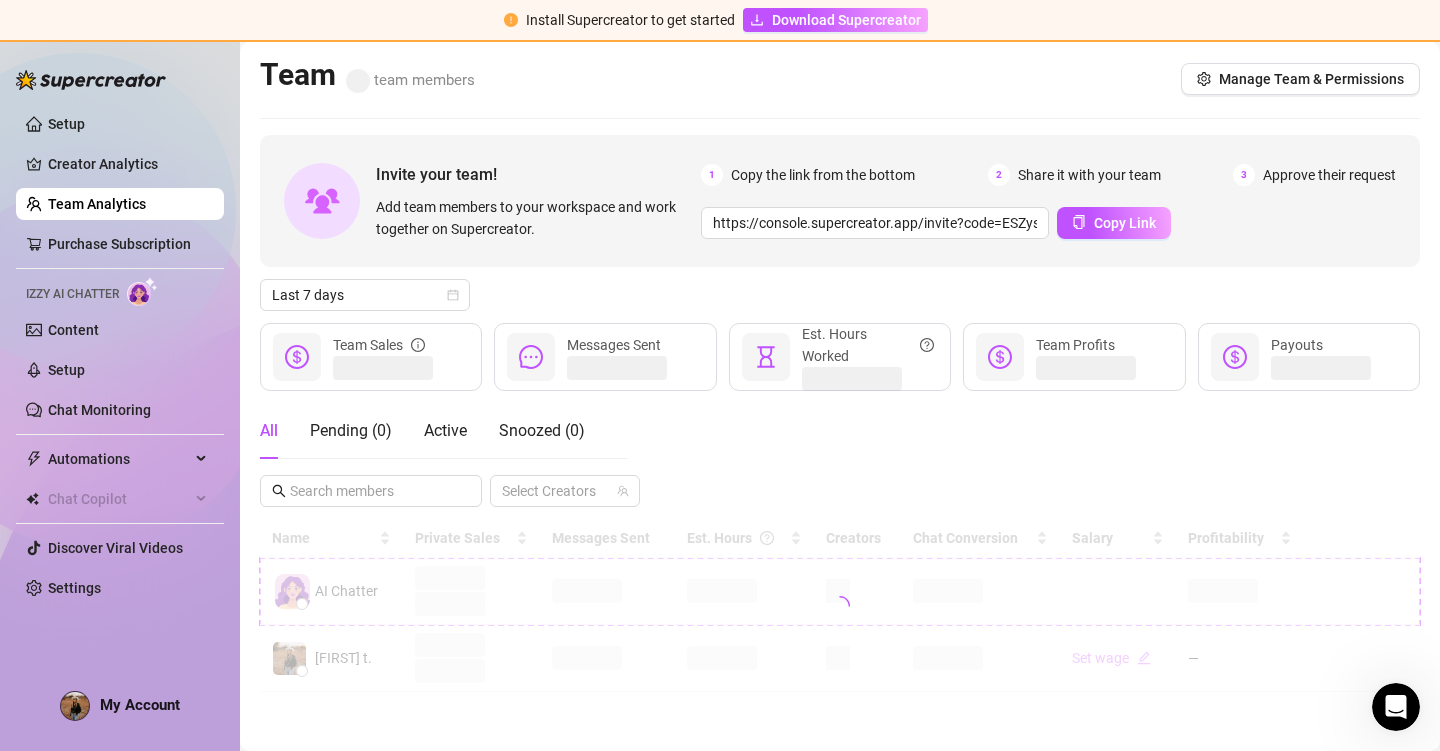 click on "Invite your team!" at bounding box center (538, 174) 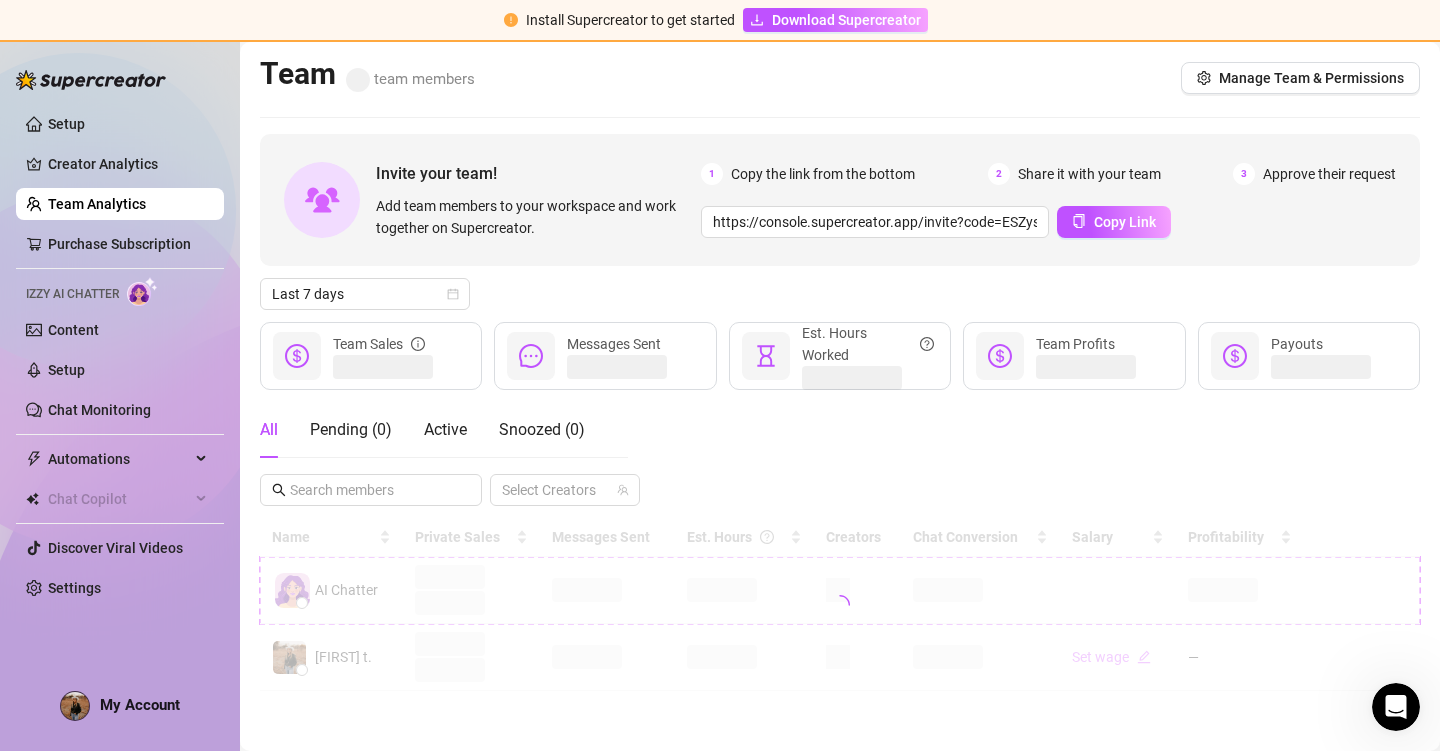 scroll, scrollTop: 0, scrollLeft: 0, axis: both 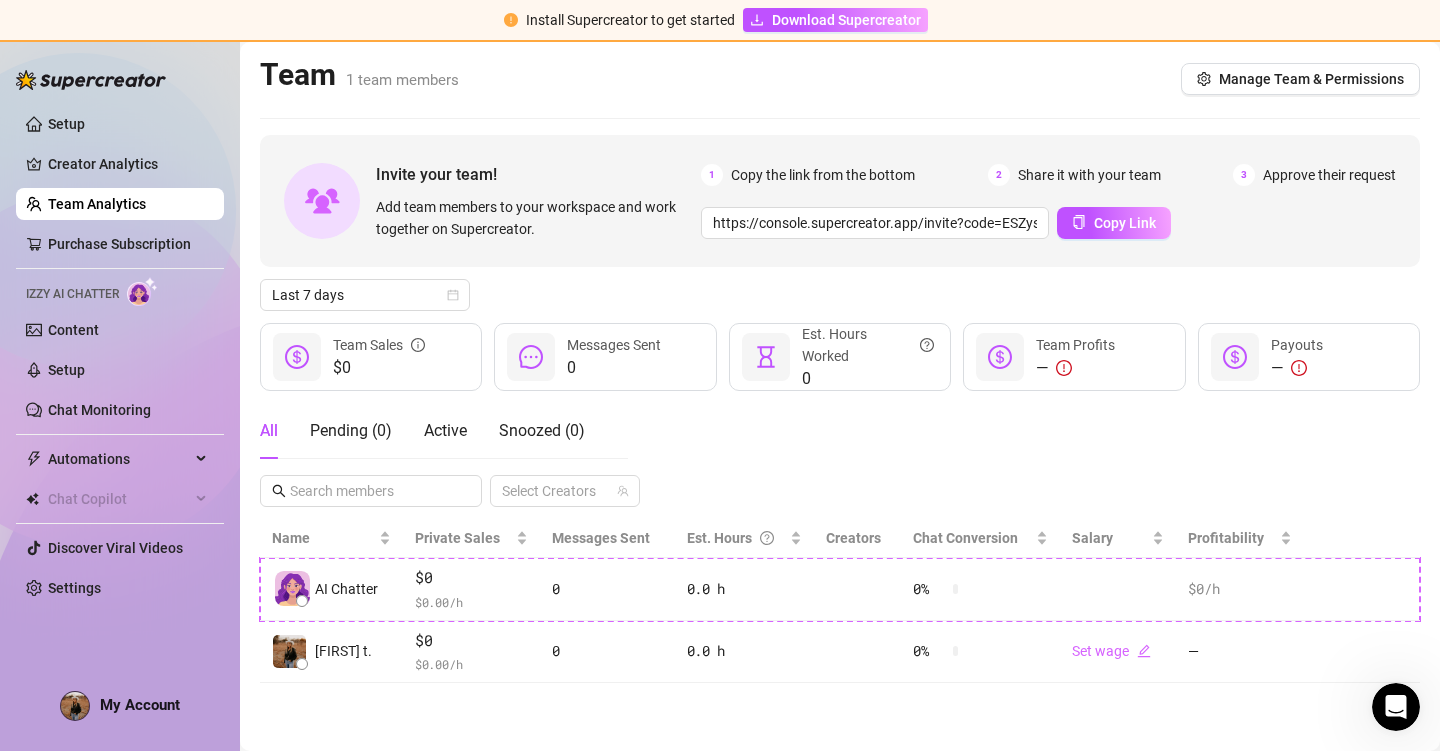 click on "All Pending ( 0 ) Active Snoozed ( 0 )   Select Creators" at bounding box center [840, 455] 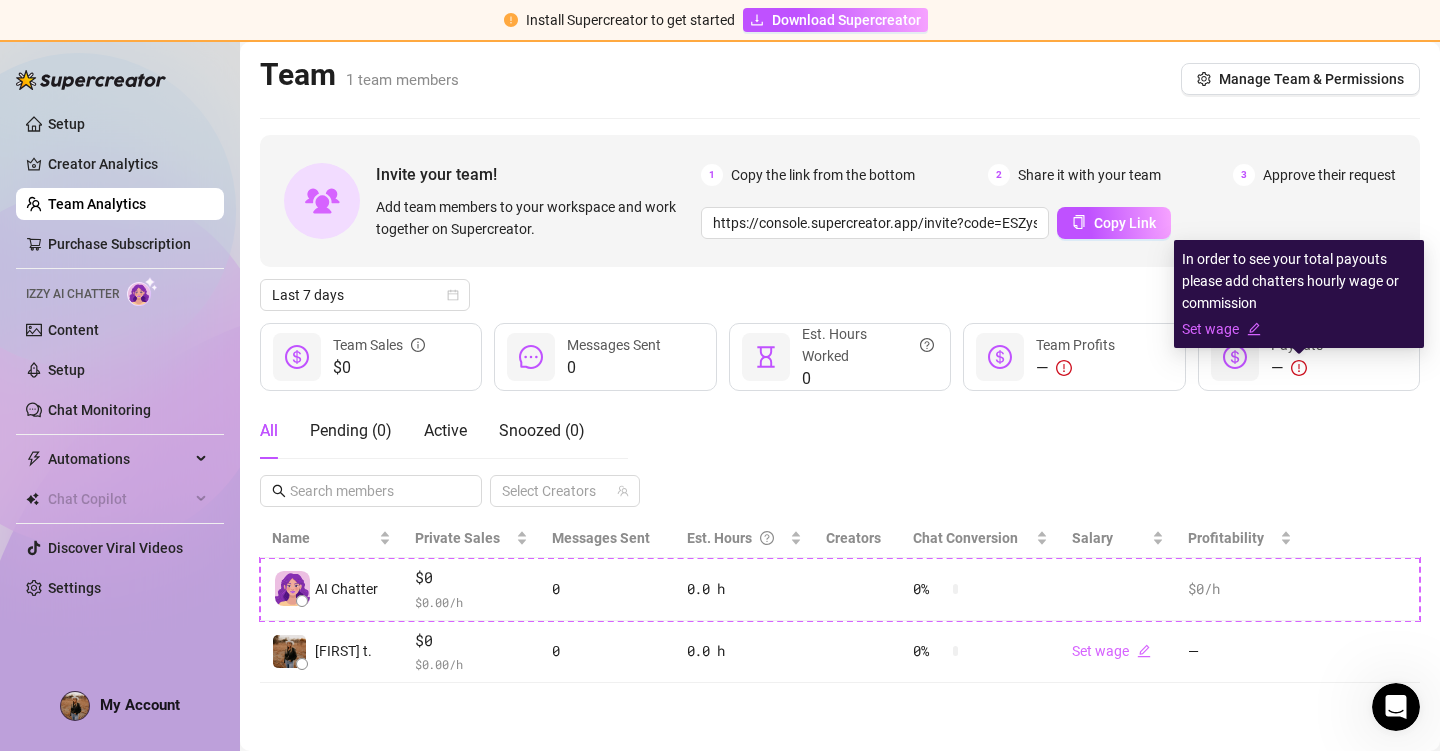 click 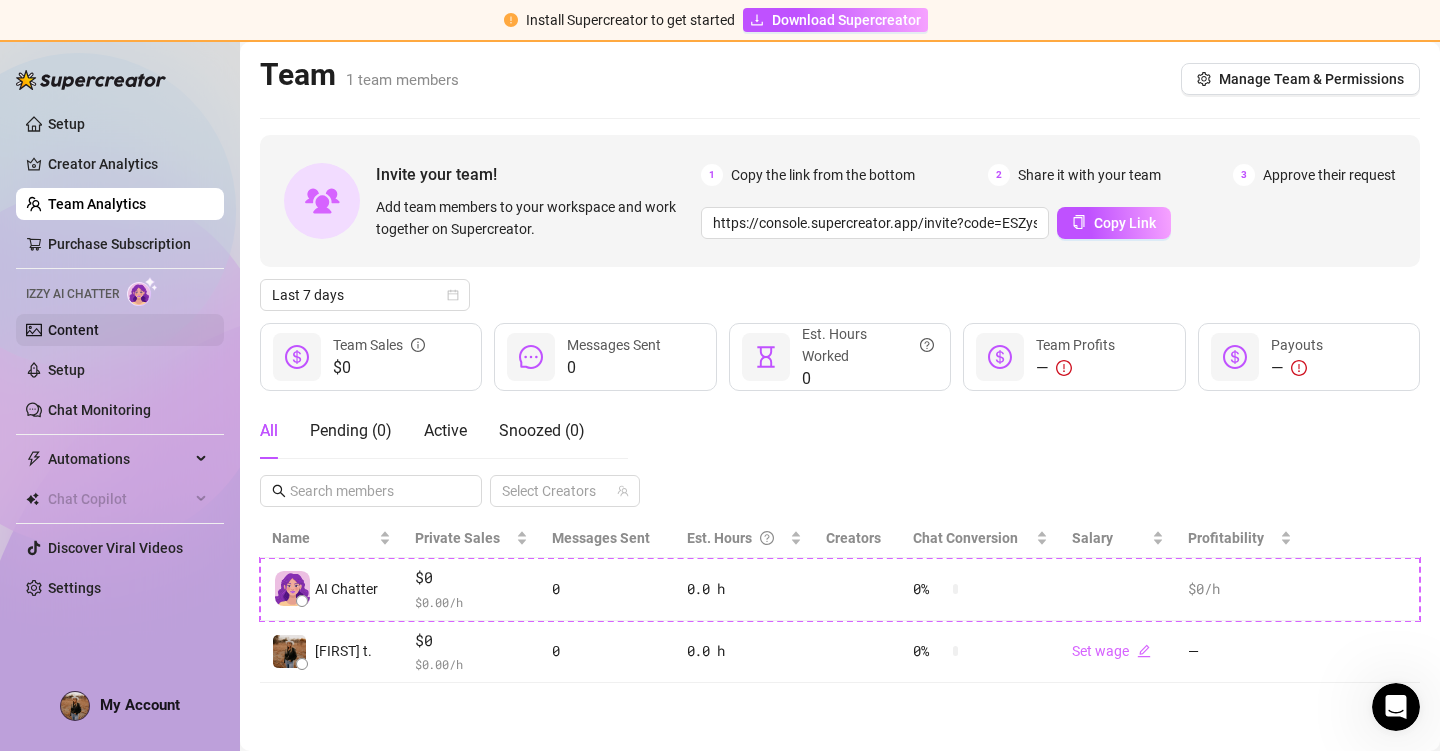 click on "Content" at bounding box center (73, 330) 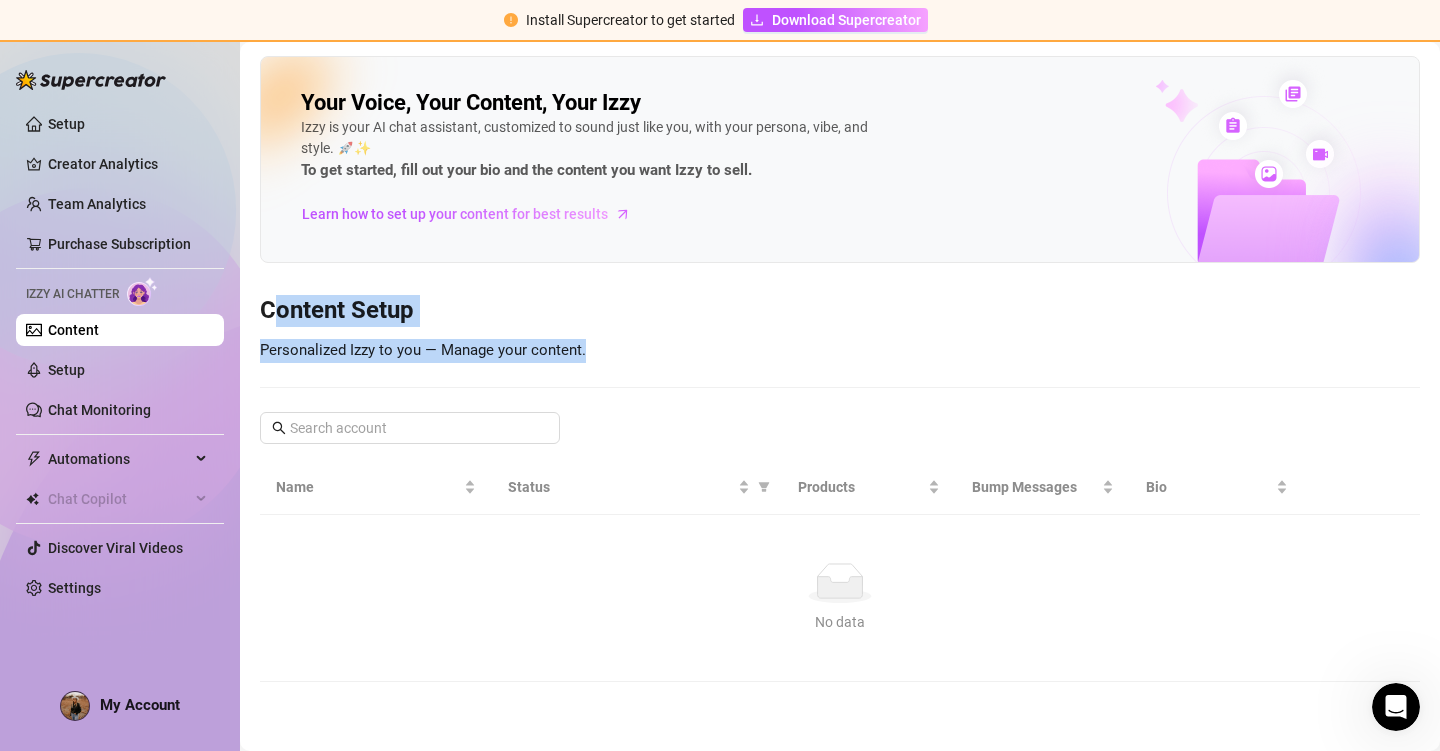 drag, startPoint x: 631, startPoint y: 354, endPoint x: 270, endPoint y: 303, distance: 364.5847 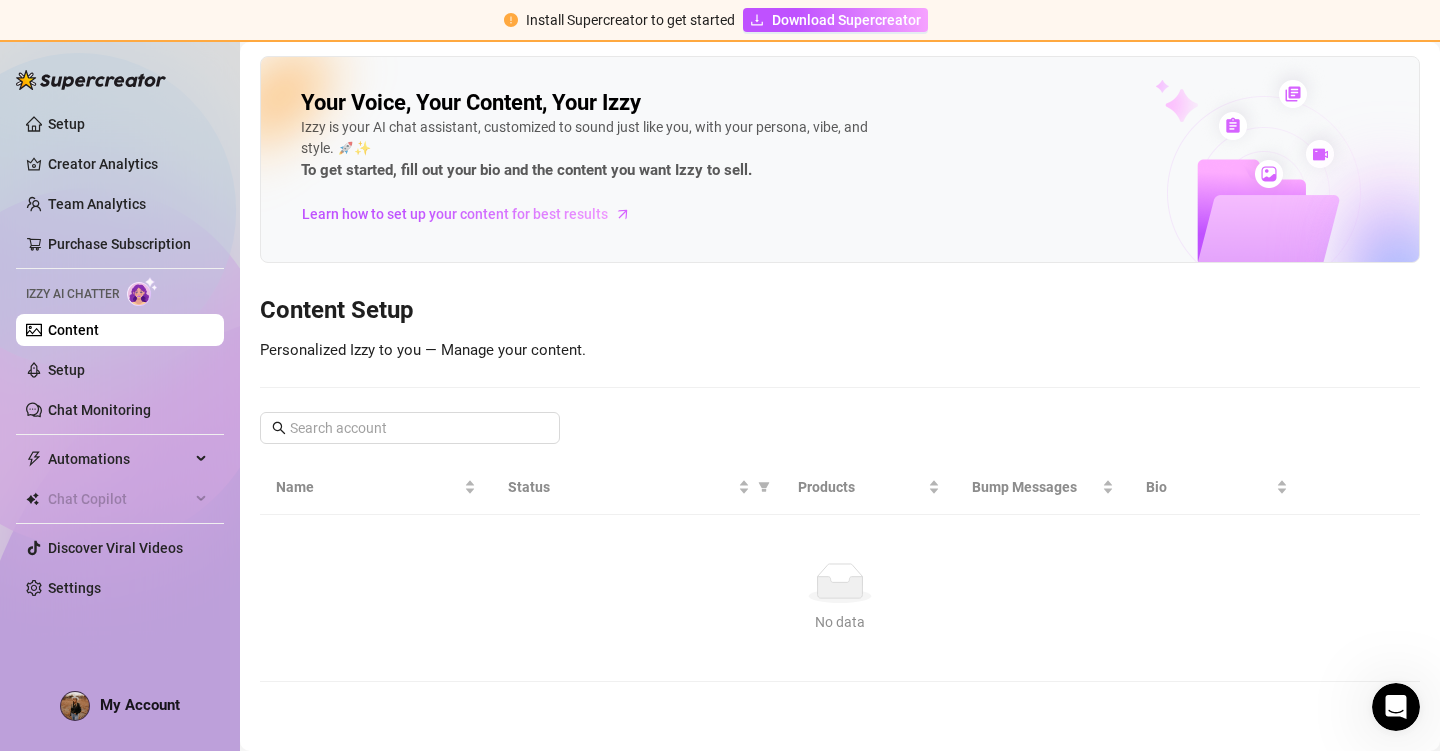 click on "Setup Creator Analytics Team Analytics Purchase Subscription Izzy AI Chatter Content Setup Chat Monitoring Automations All Message Flow Beta Bump Fans Expired Fans Chat Copilot Discover Viral Videos Settings Izzy AI Chatter My Account" at bounding box center [120, 375] 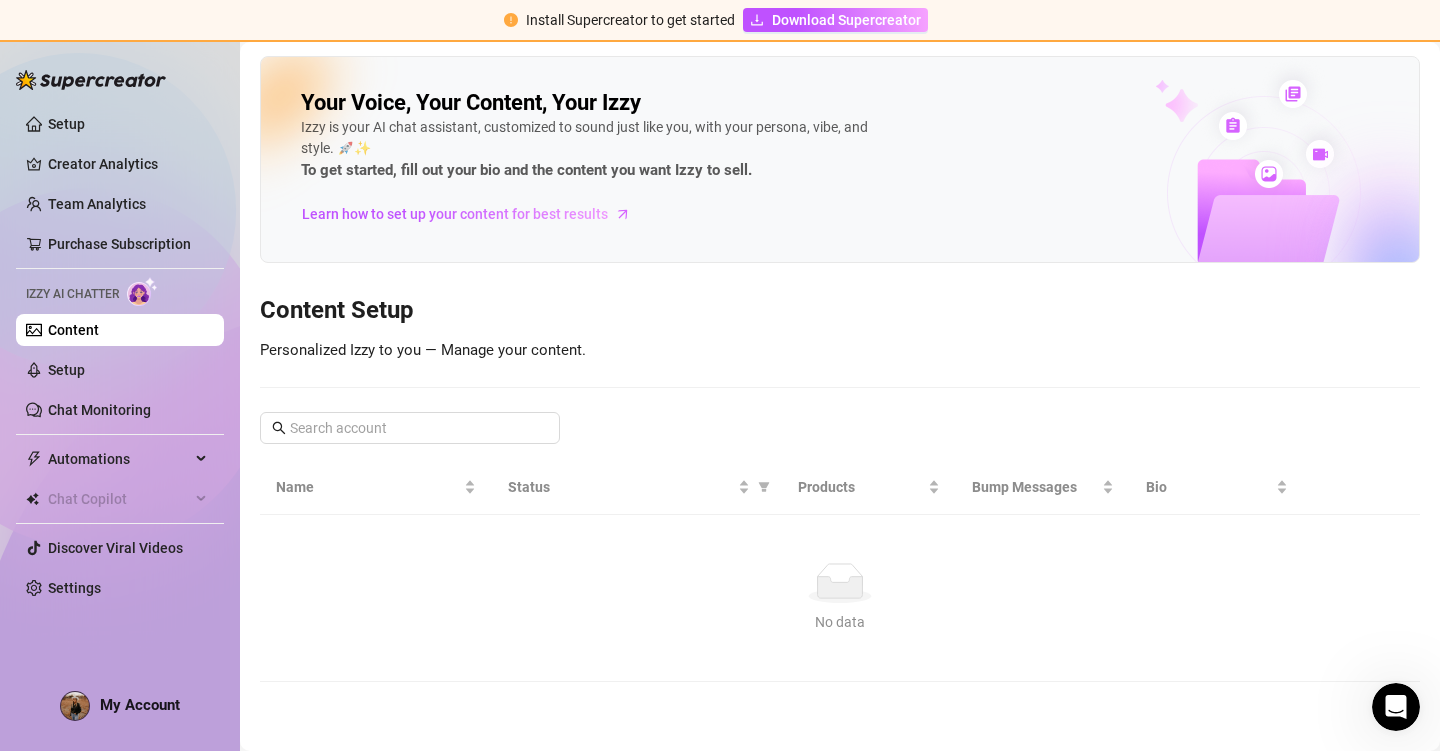 drag, startPoint x: 245, startPoint y: 288, endPoint x: 265, endPoint y: 280, distance: 21.540659 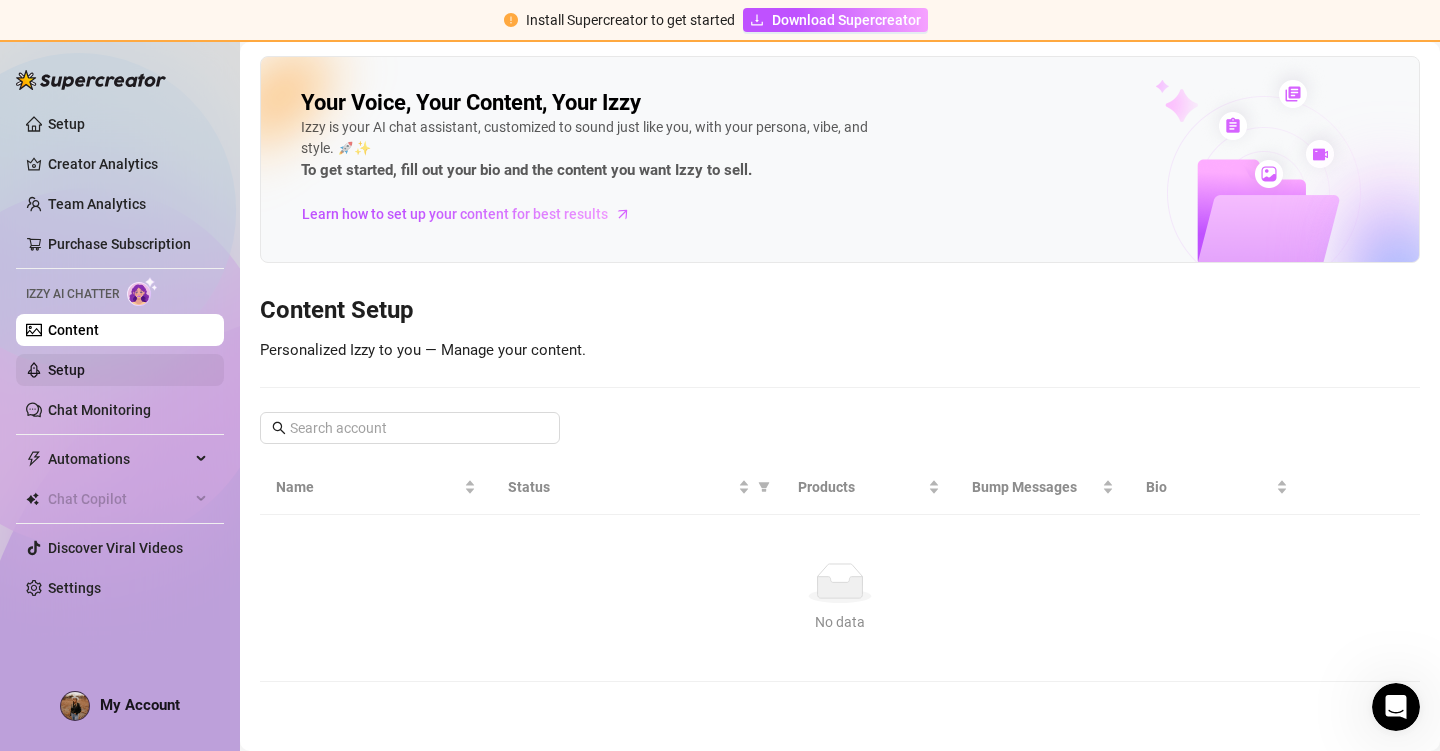 click on "Setup" at bounding box center [66, 370] 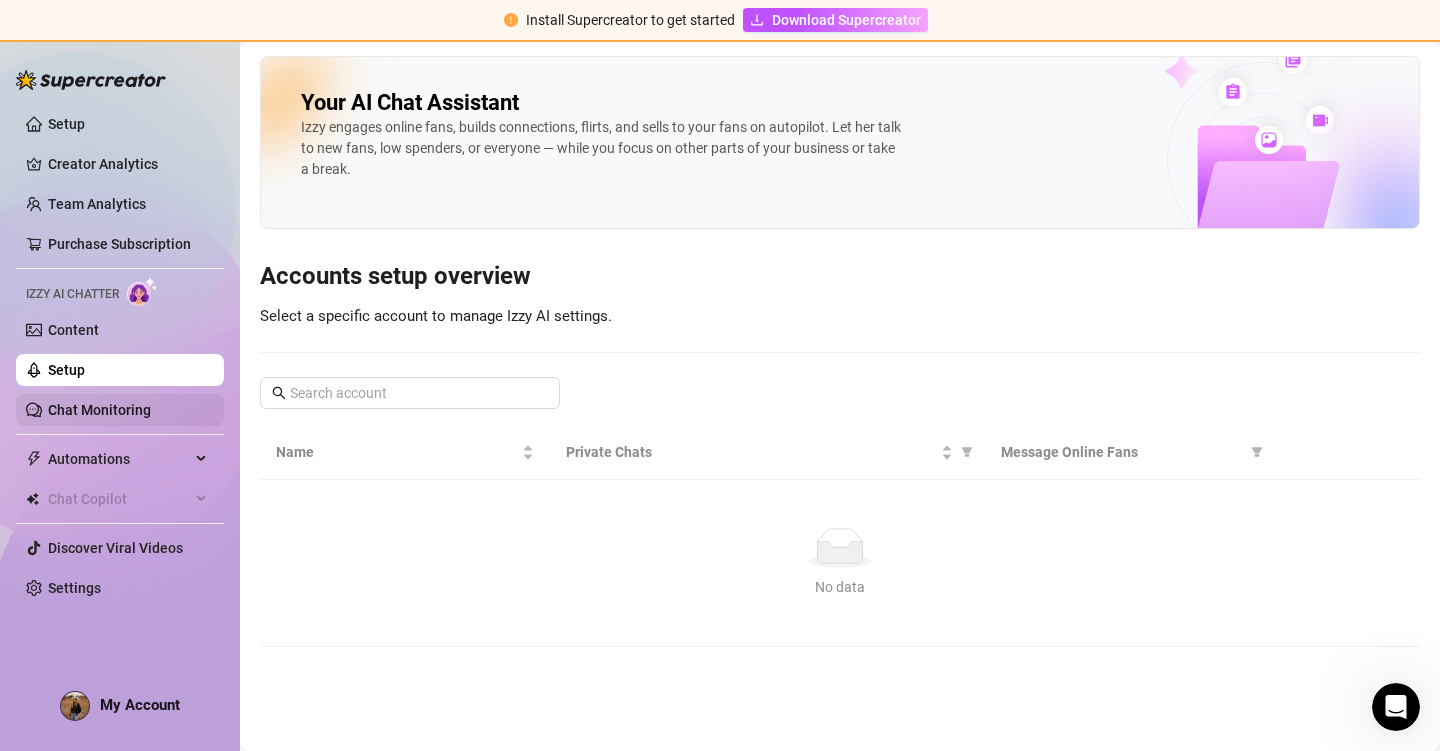 click on "Chat Monitoring" at bounding box center (99, 410) 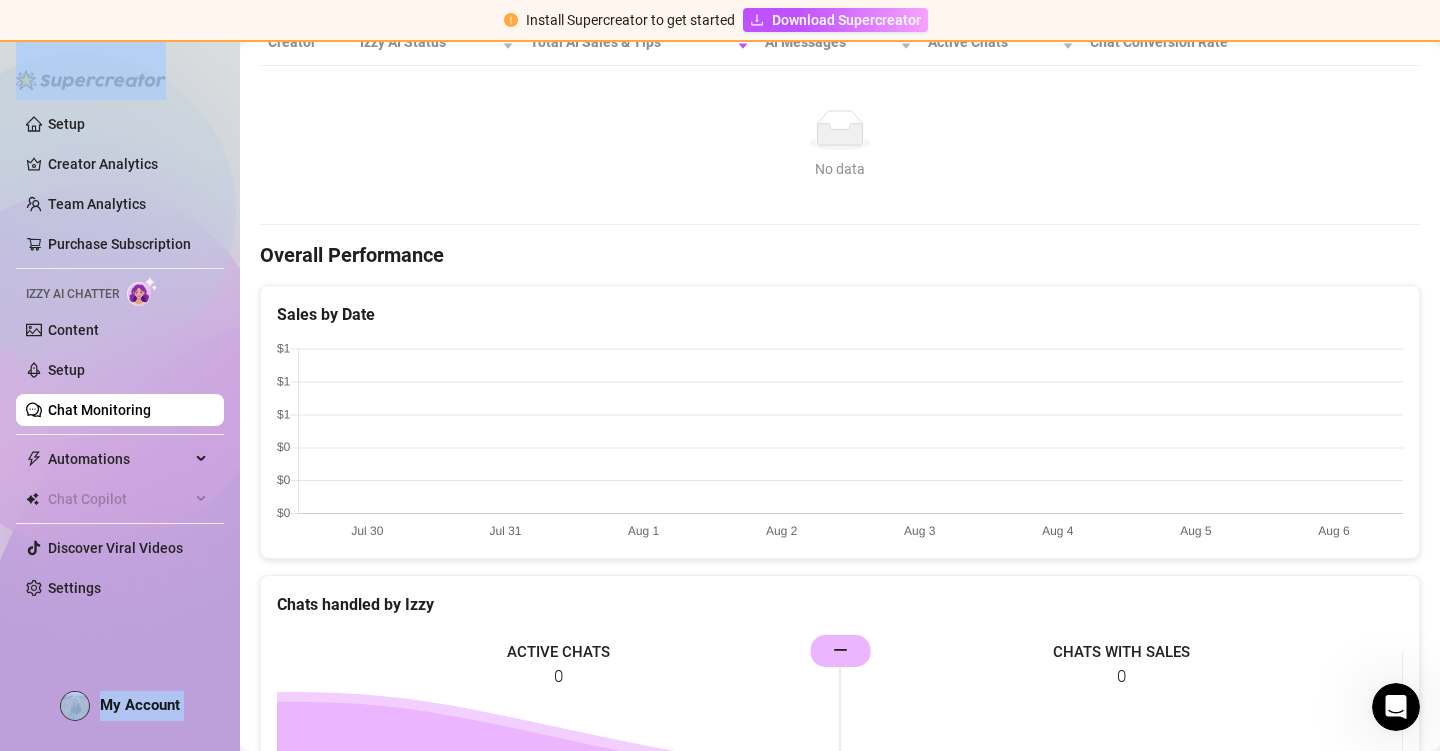 drag, startPoint x: 256, startPoint y: 132, endPoint x: 1439, endPoint y: 805, distance: 1361.0356 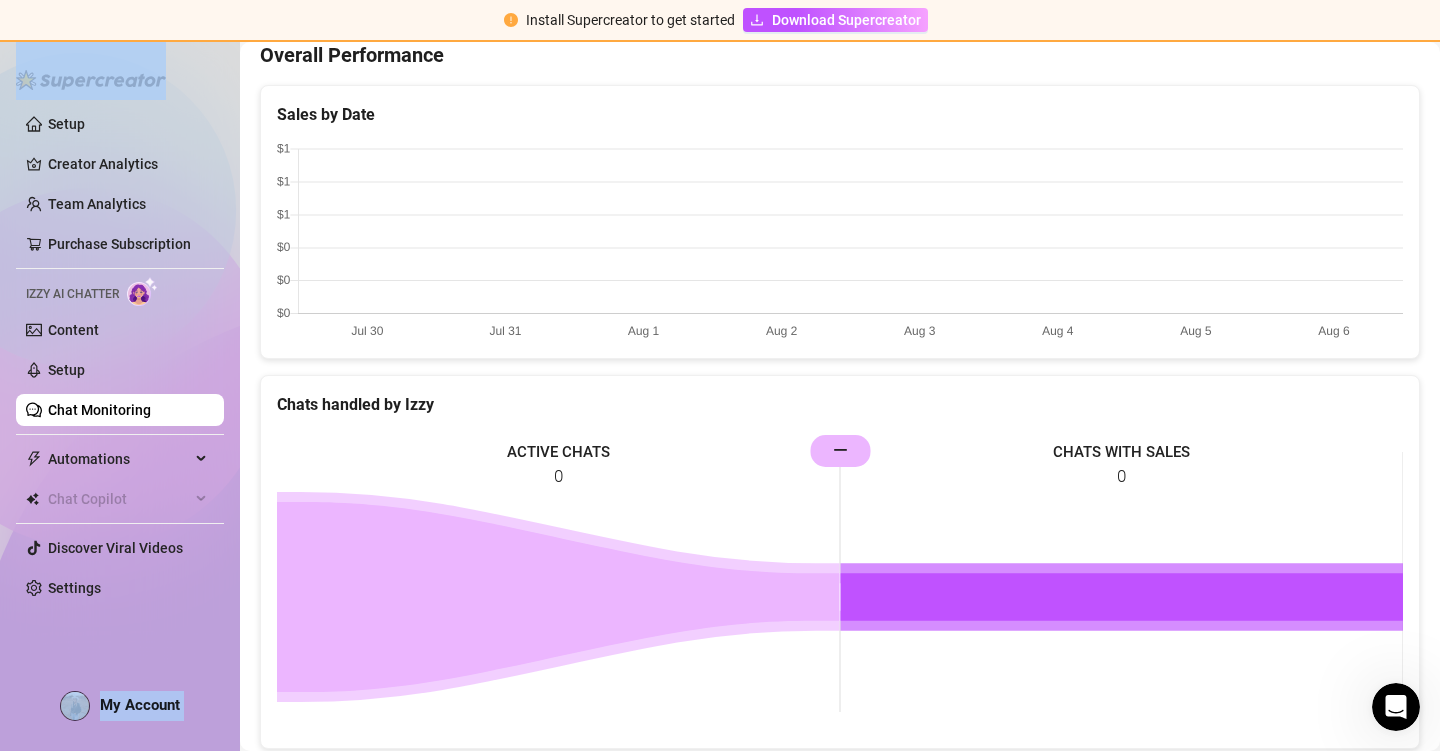 drag, startPoint x: 1061, startPoint y: 281, endPoint x: 1061, endPoint y: 260, distance: 21 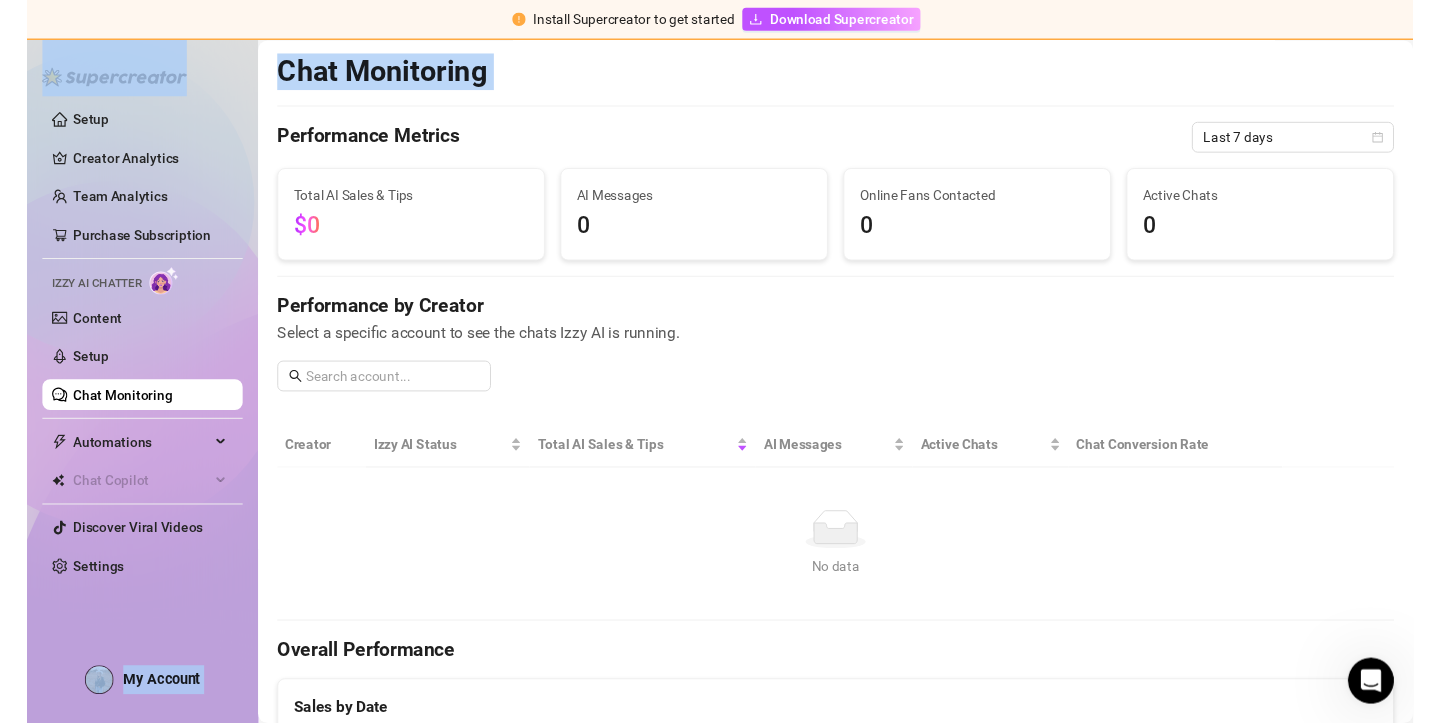 scroll, scrollTop: 0, scrollLeft: 0, axis: both 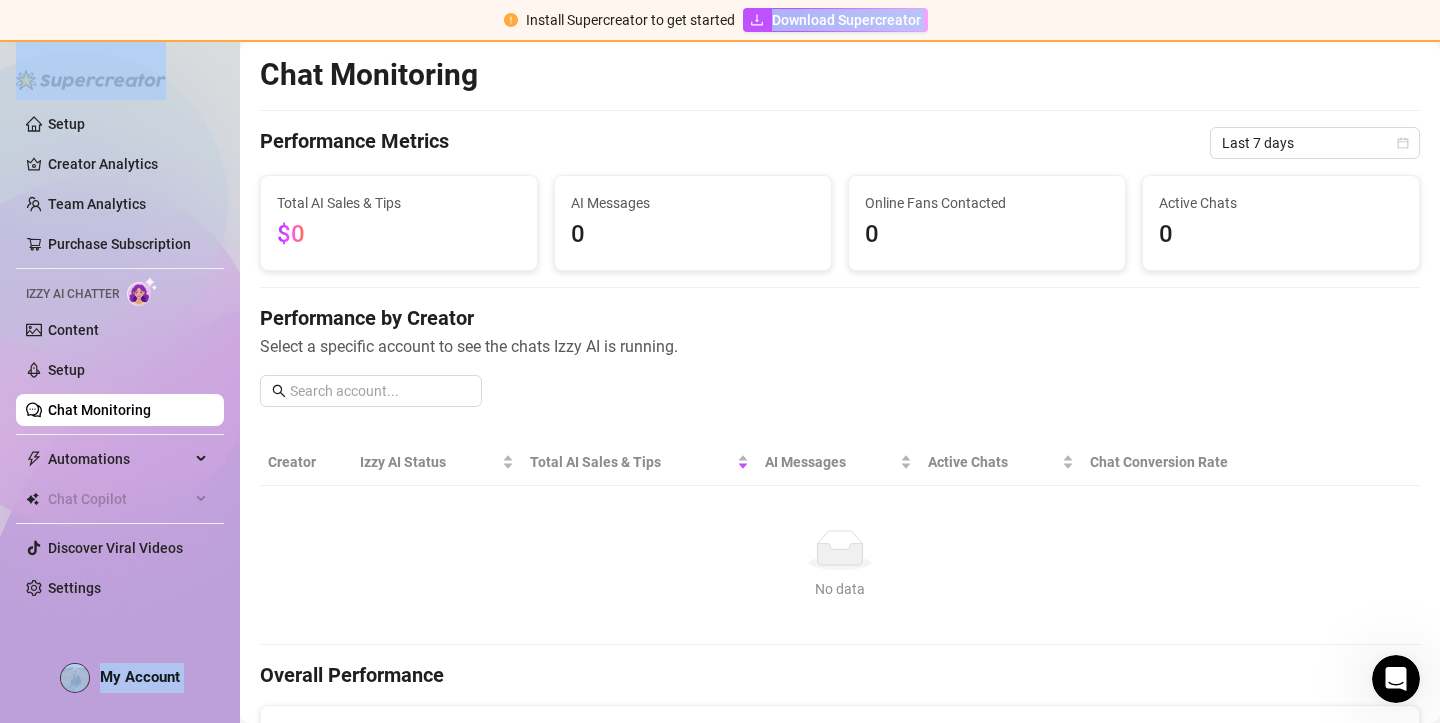 drag, startPoint x: 246, startPoint y: 69, endPoint x: 867, endPoint y: -105, distance: 644.91626 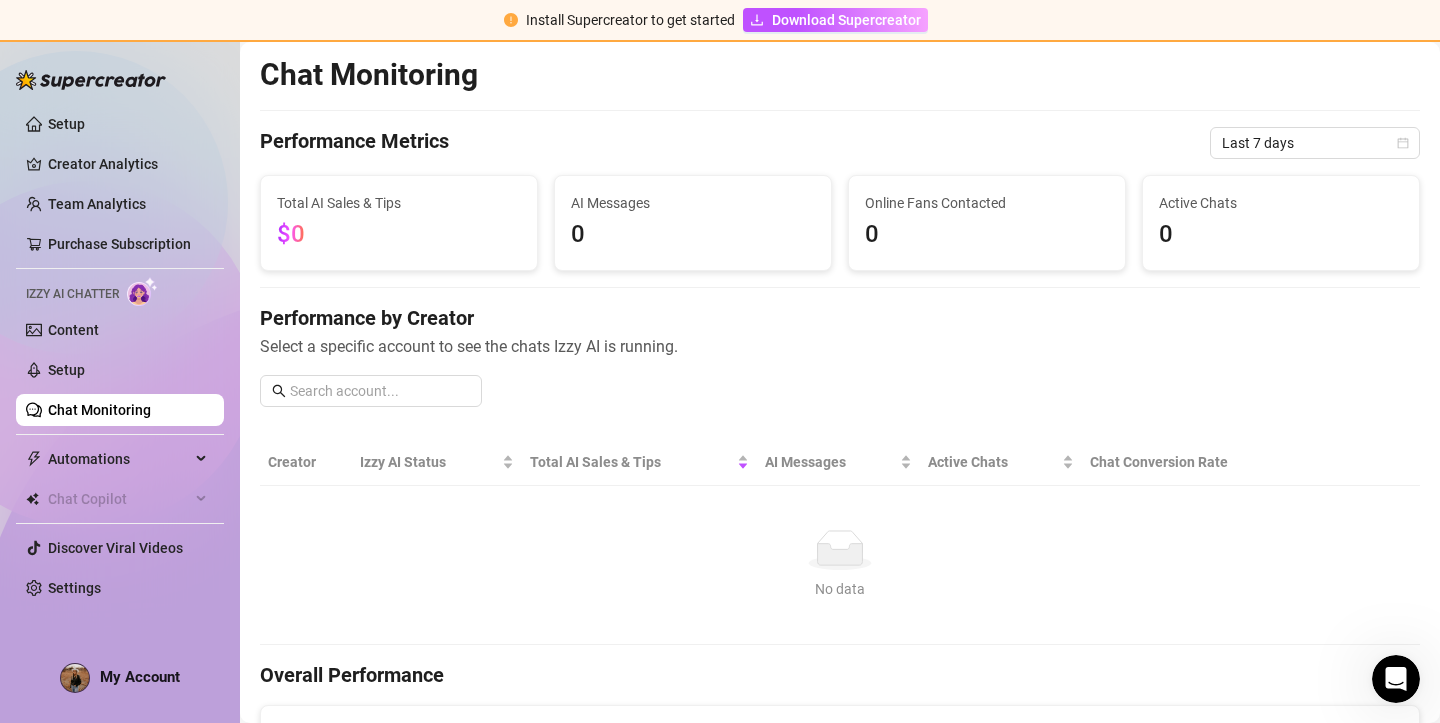 click on "Chat Monitoring" at bounding box center (840, 75) 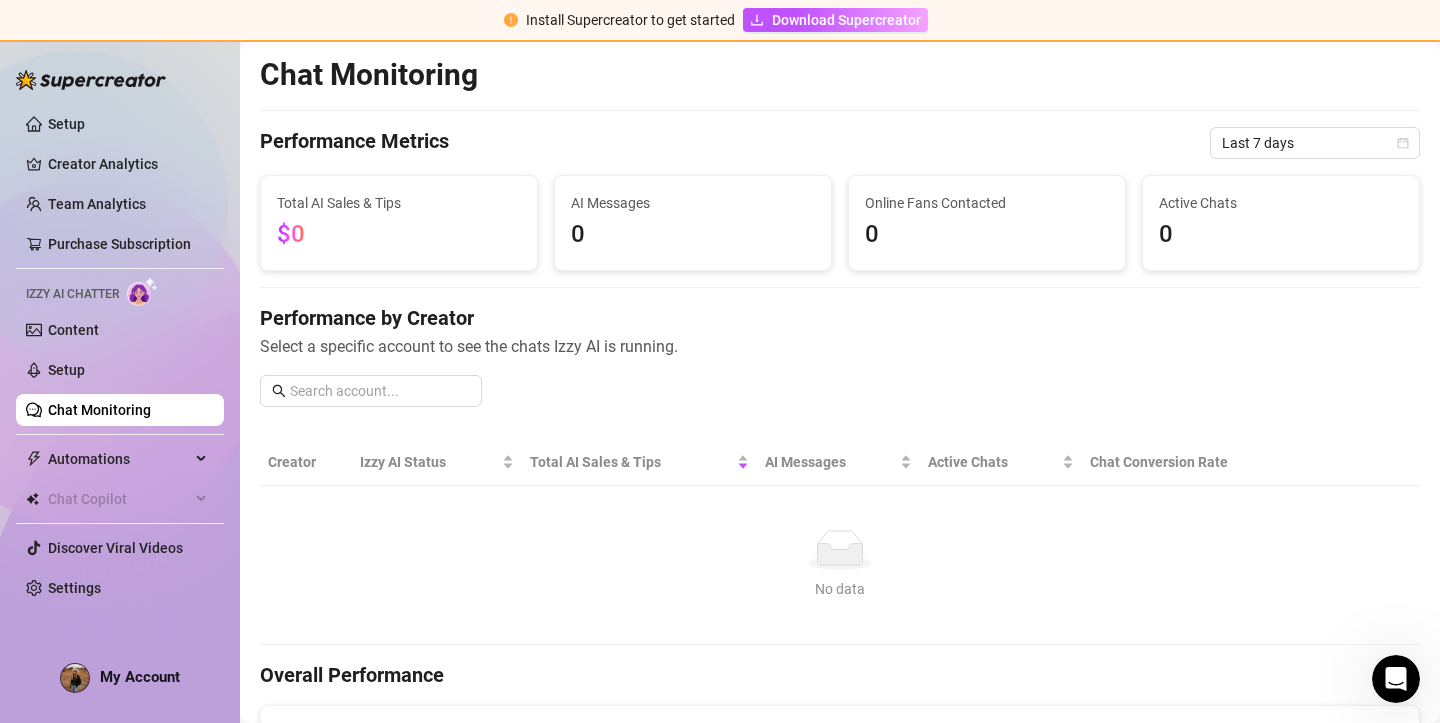 click on "Chat Monitoring" at bounding box center (840, 75) 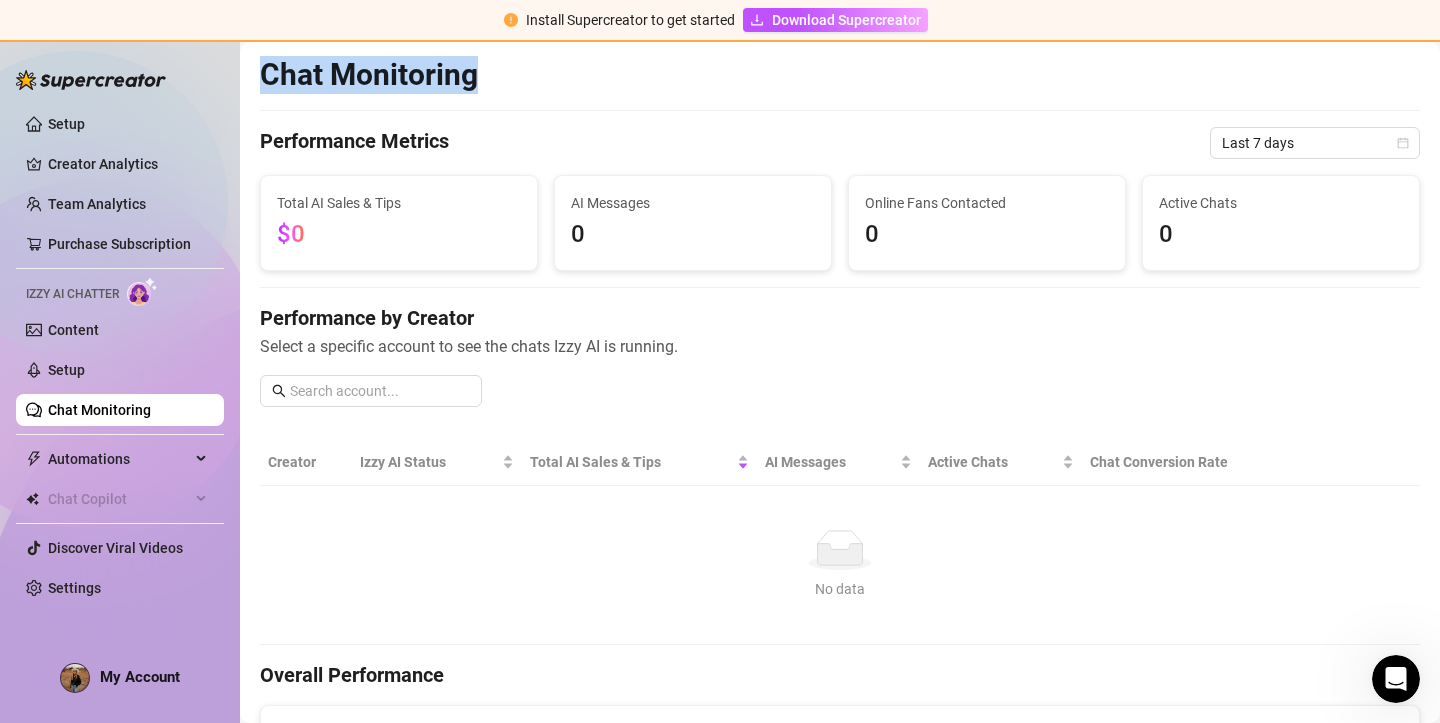 drag, startPoint x: 517, startPoint y: 64, endPoint x: 256, endPoint y: 64, distance: 261 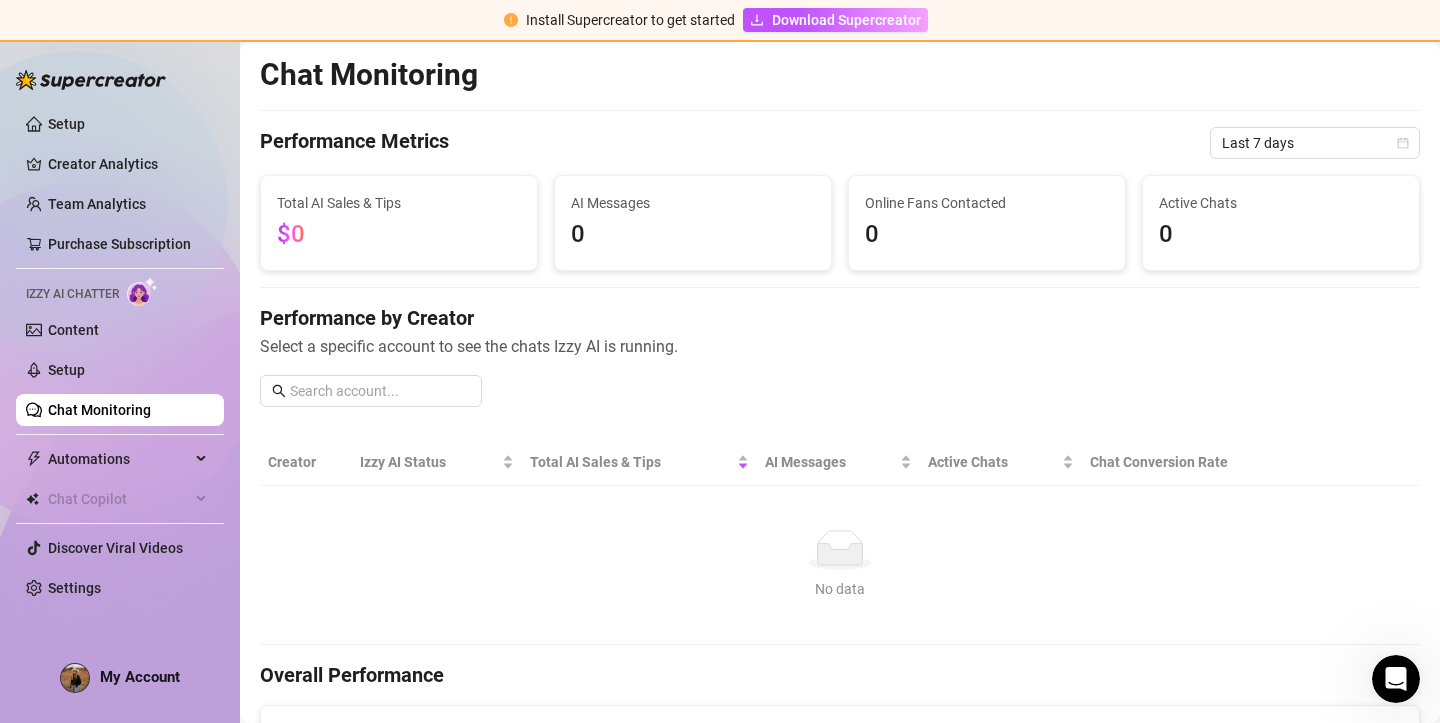 click on "Chat Monitoring" at bounding box center (840, 75) 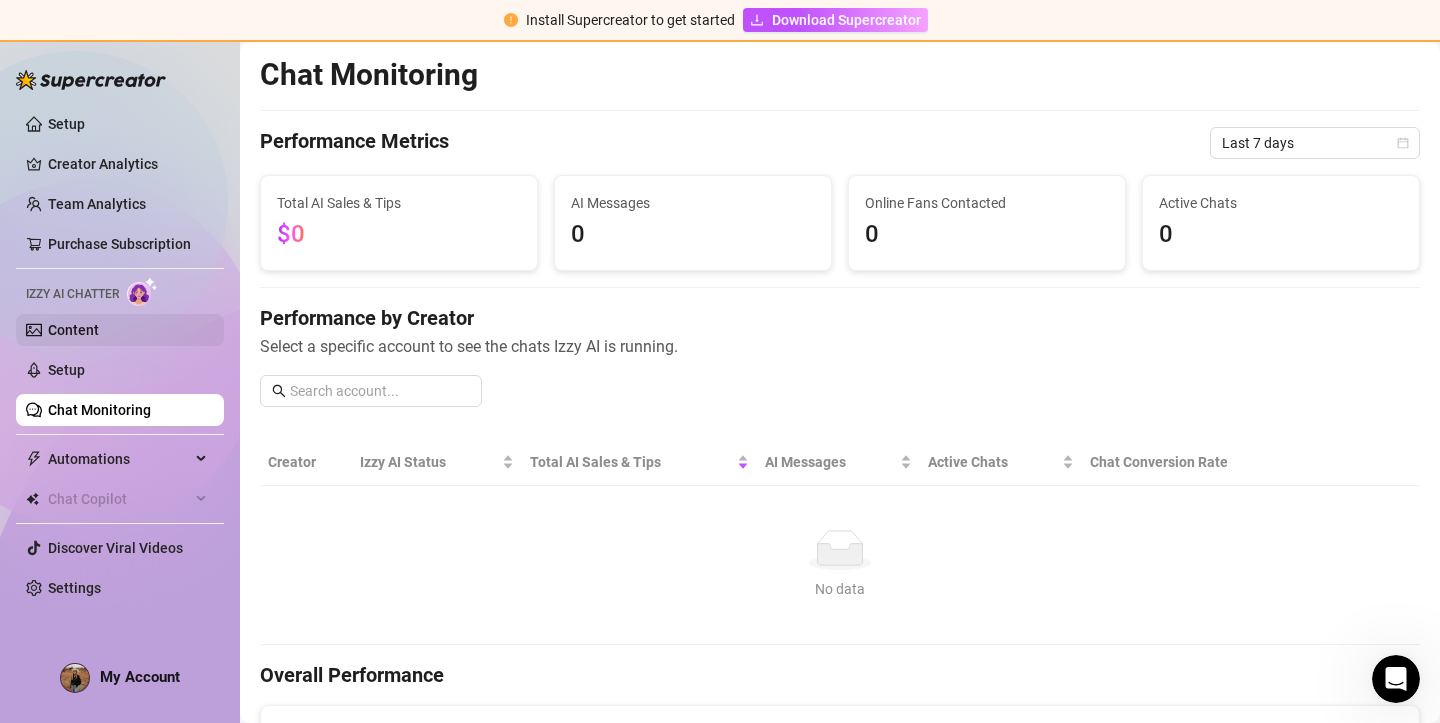 click on "Content" at bounding box center (73, 330) 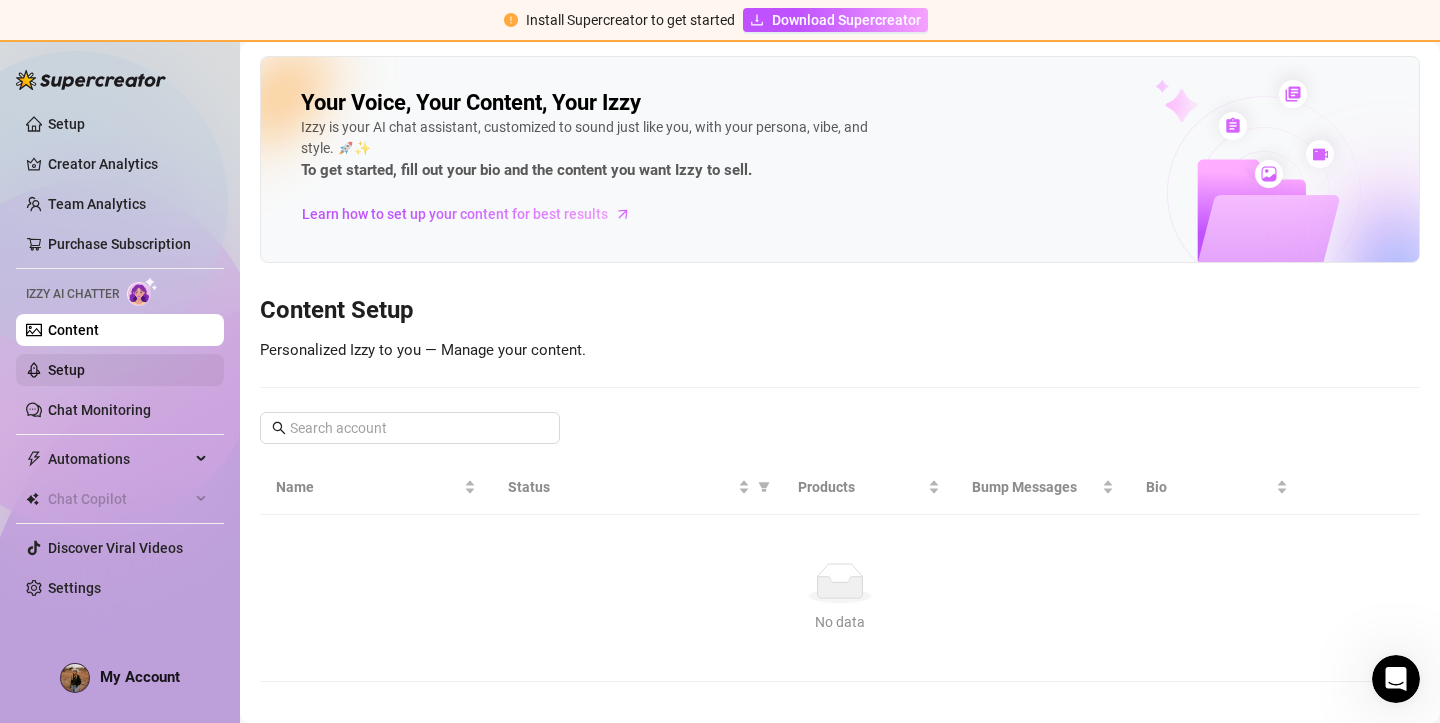 click on "Setup" at bounding box center (66, 370) 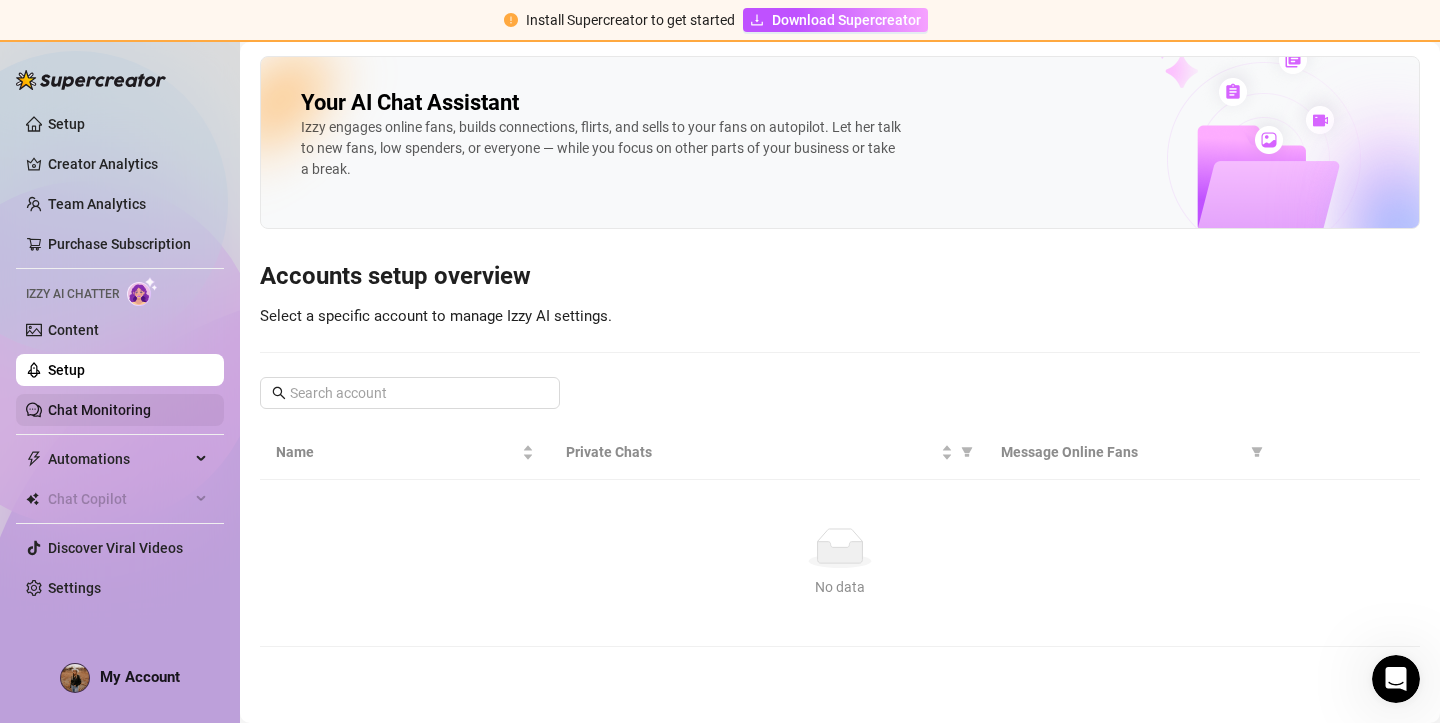 click on "Chat Monitoring" at bounding box center [99, 410] 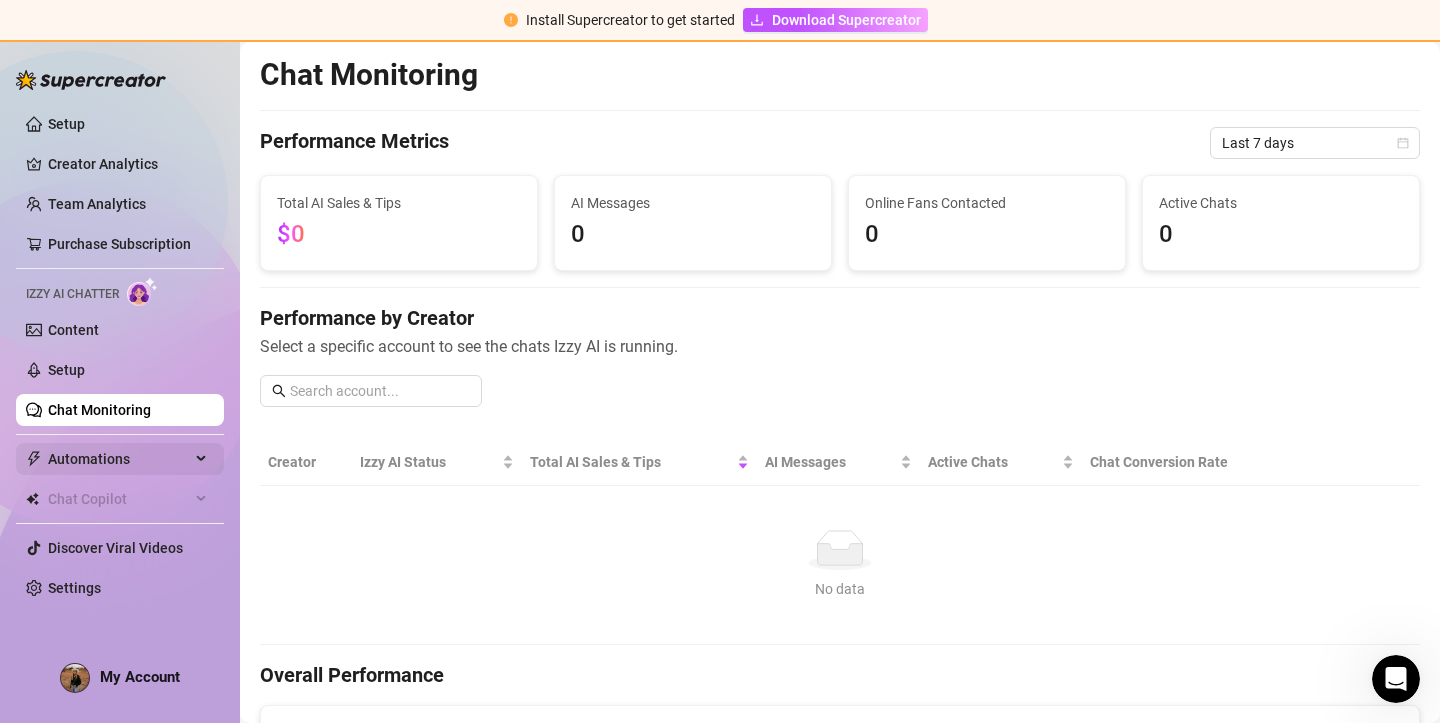 click on "Automations" at bounding box center [119, 459] 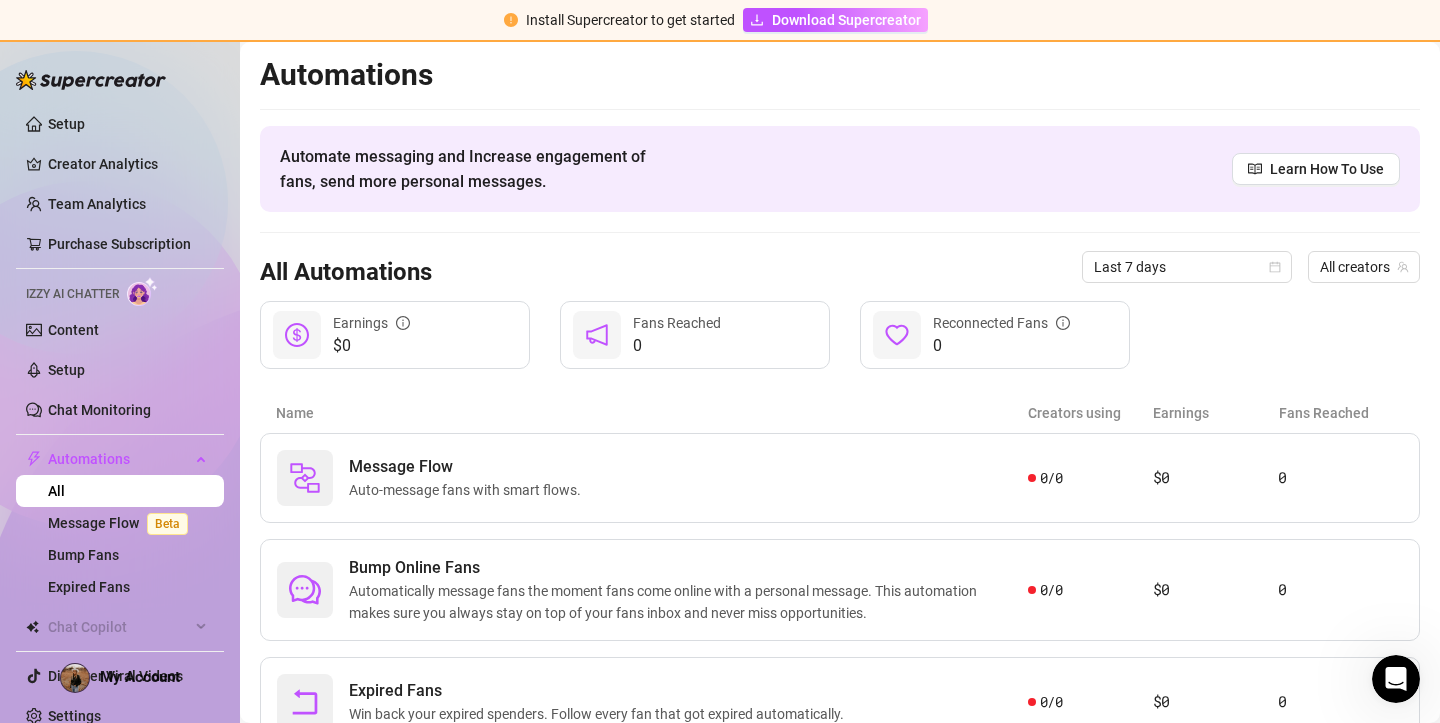 click on "Name Creators using Earnings Fans Reached" at bounding box center (840, 413) 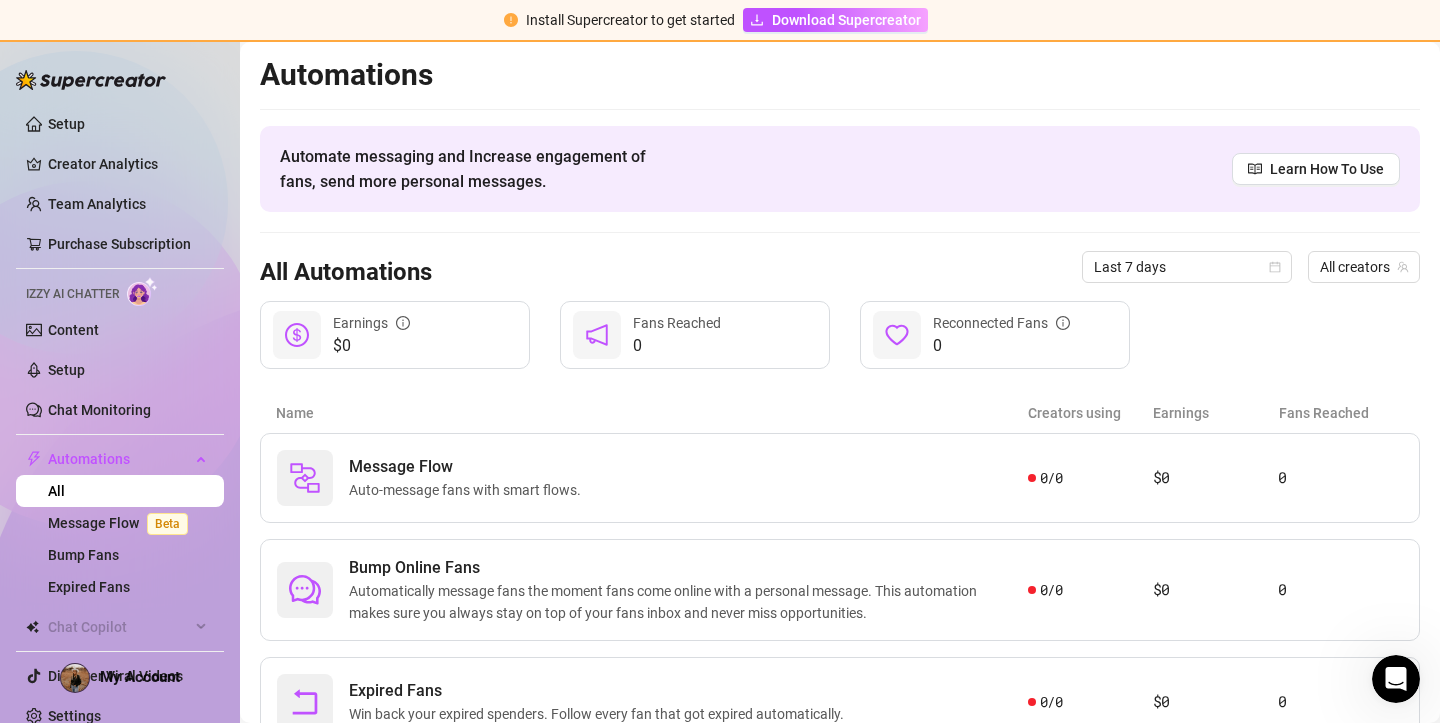 scroll, scrollTop: 0, scrollLeft: 0, axis: both 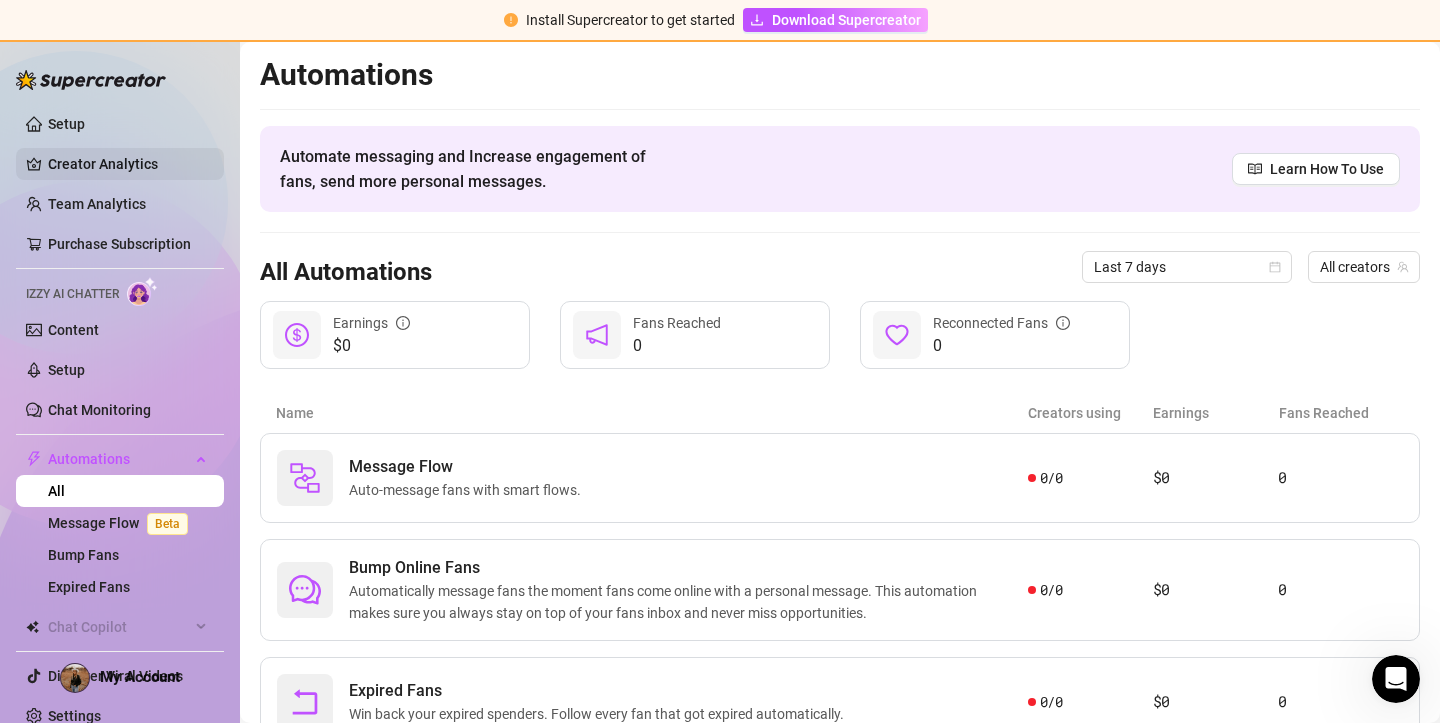 click on "Creator Analytics" at bounding box center [128, 164] 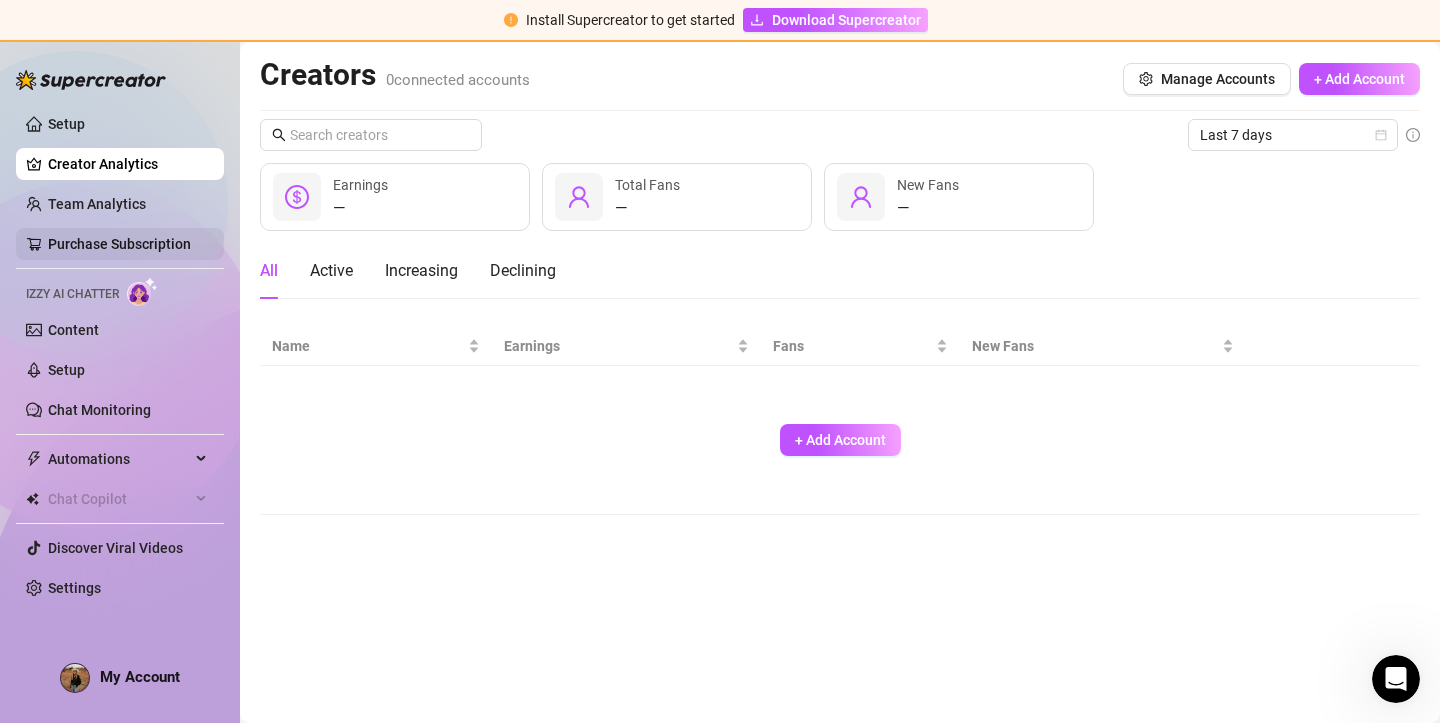 click on "Purchase Subscription" at bounding box center [119, 244] 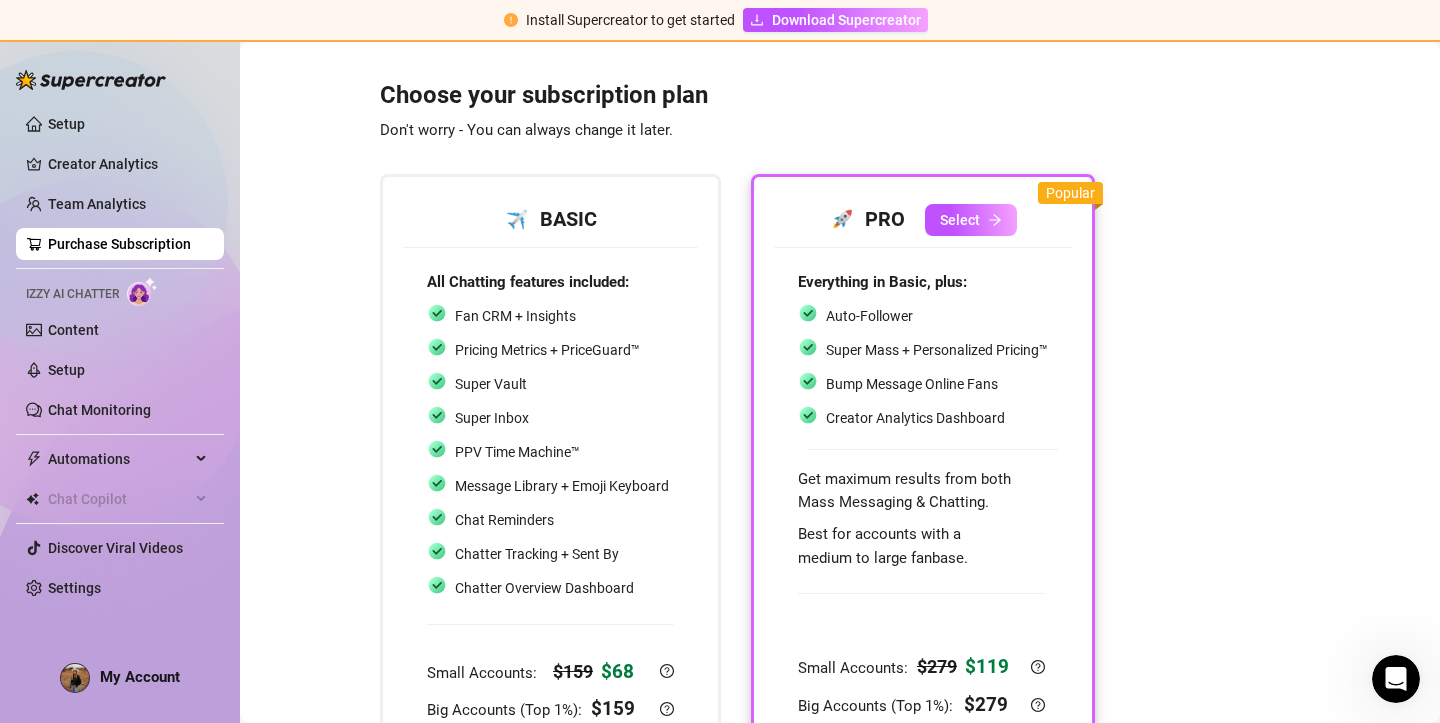 scroll, scrollTop: 0, scrollLeft: 0, axis: both 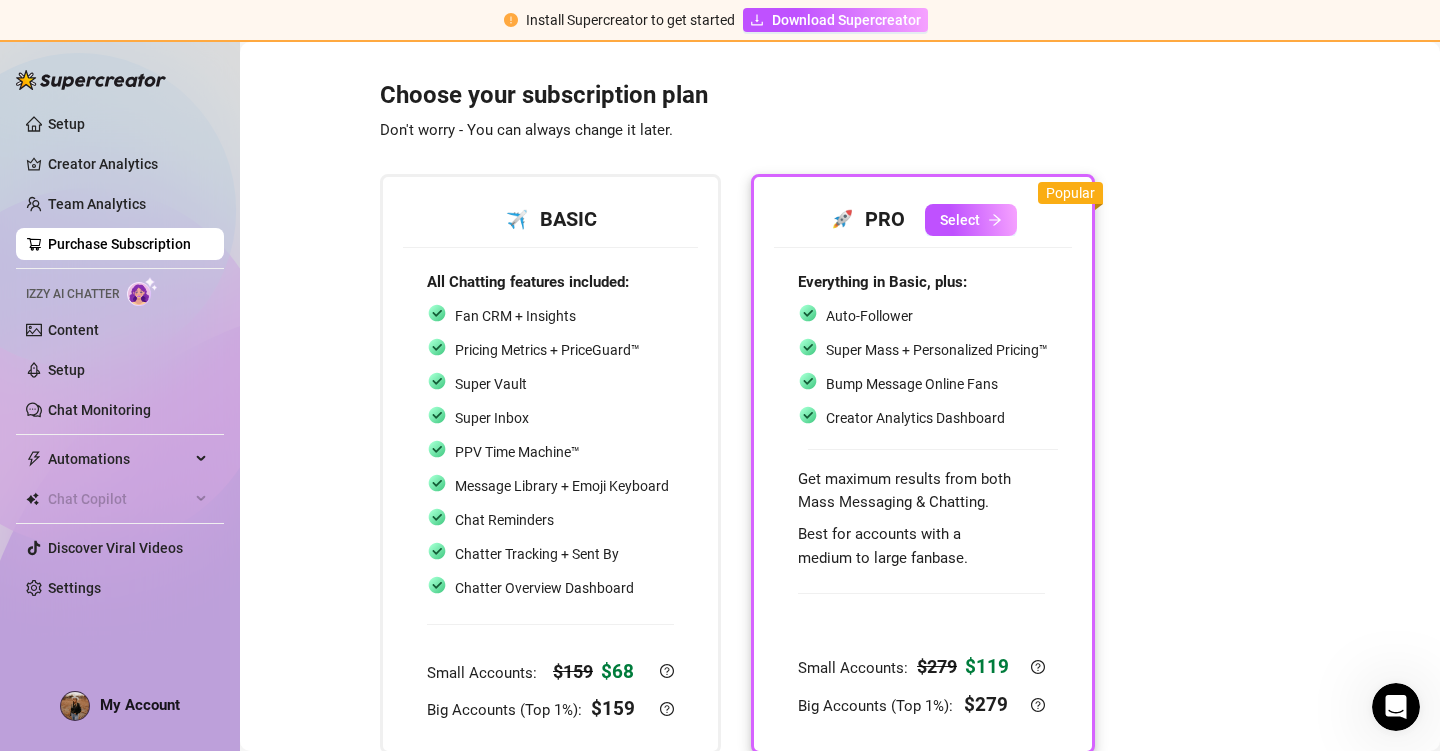 click on "Choose your subscription plan Don't worry - You can always change it later. ✈️  BASIC All Chatting features included: Fan CRM + Insights Pricing Metrics + PriceGuard™ Super Vault Super Inbox PPV Time Machine™ Message Library + Emoji Keyboard Chat Reminders Chatter Tracking + Sent By Chatter Overview Dashboard Small Accounts:   $ 159 $ 68 Big Accounts (Top 1%):   $ 159 🚀  PRO Select Everything in Basic, plus: Auto-Follower Super Mass + Personalized Pricing™ Bump Message Online Fans Creator Analytics Dashboard Get maximum results from both Mass Messaging & Chatting. Best for accounts with a medium to large fanbase. Small Accounts:   $ 279 $ 119 Big Accounts (Top 1%):   $ 279 Popular * Pricing is per OnlyFans account per month. * To help growing creators, we give 58% off for small accounts that are not in the top 1%" at bounding box center [840, 437] 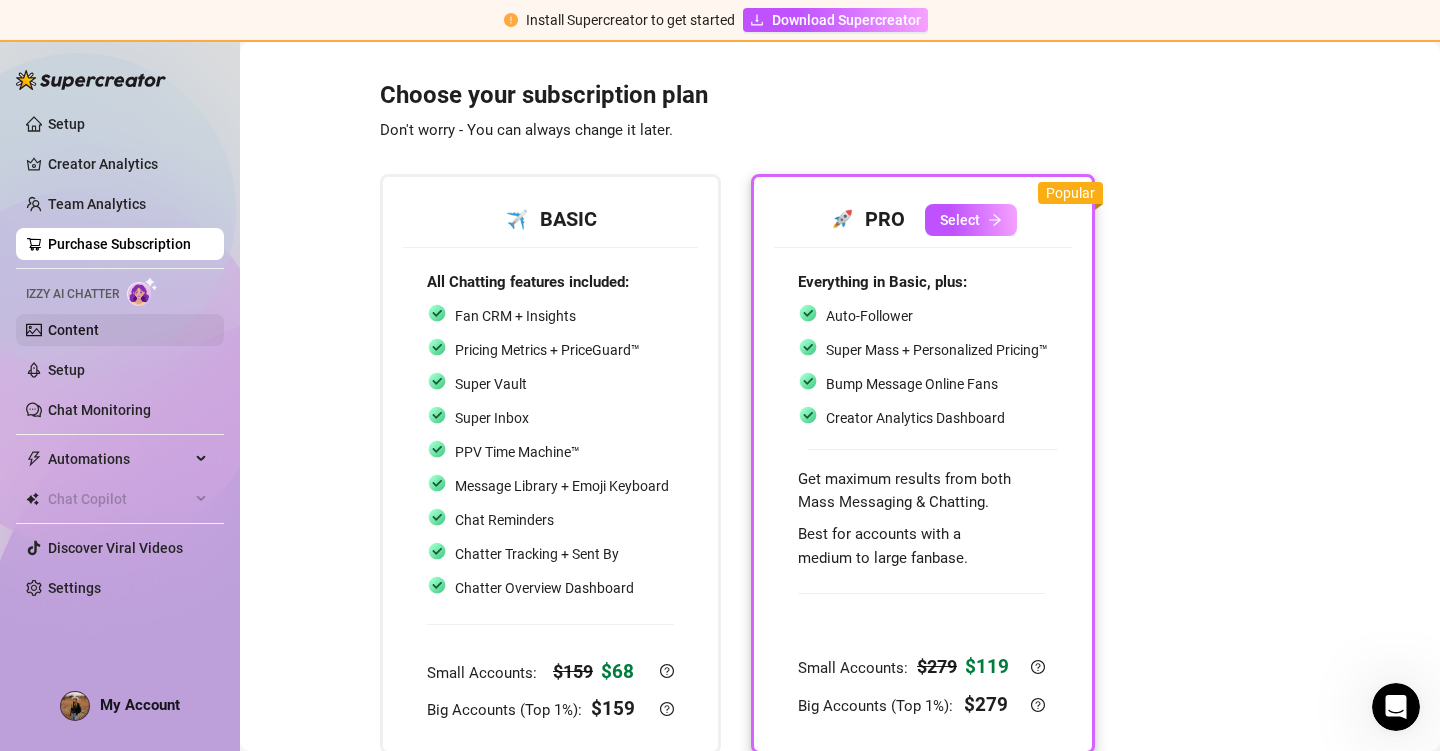click on "Content" at bounding box center (73, 330) 